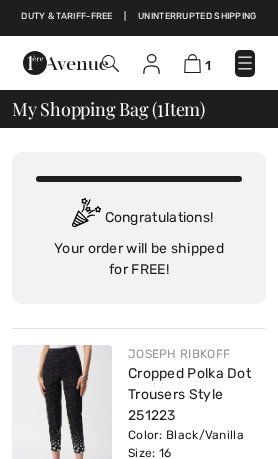 scroll, scrollTop: 0, scrollLeft: 0, axis: both 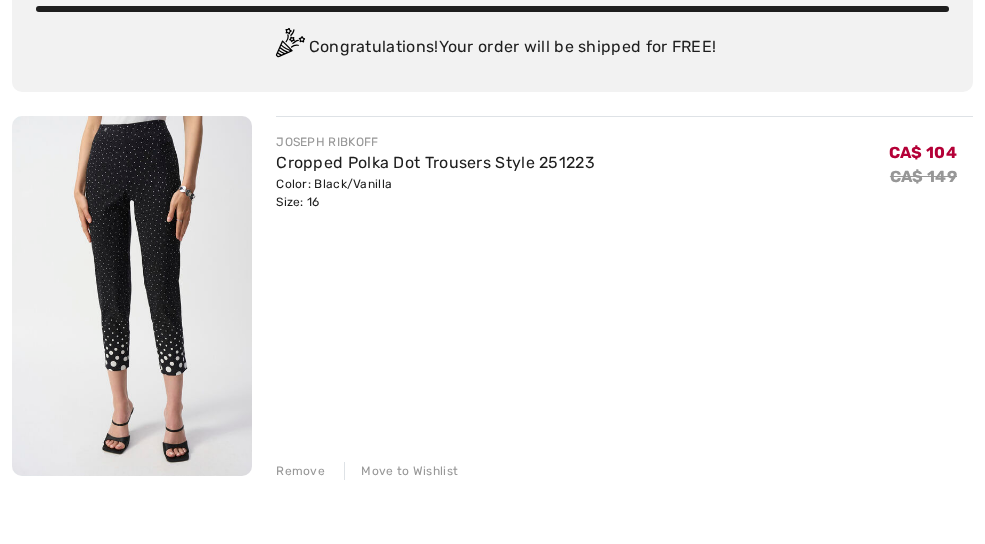 click on "Cropped Polka Dot Trousers Style 251223" at bounding box center [435, 204] 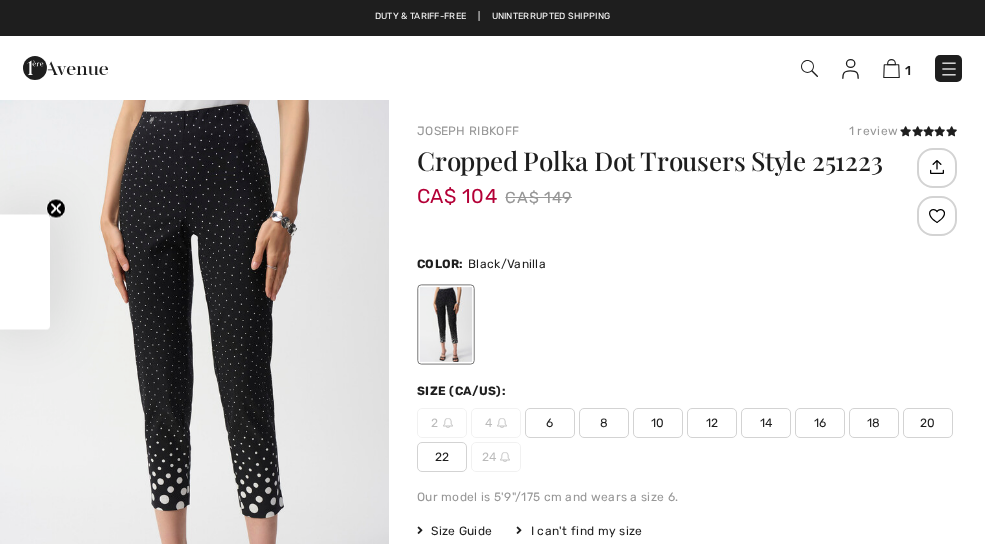 checkbox on "true" 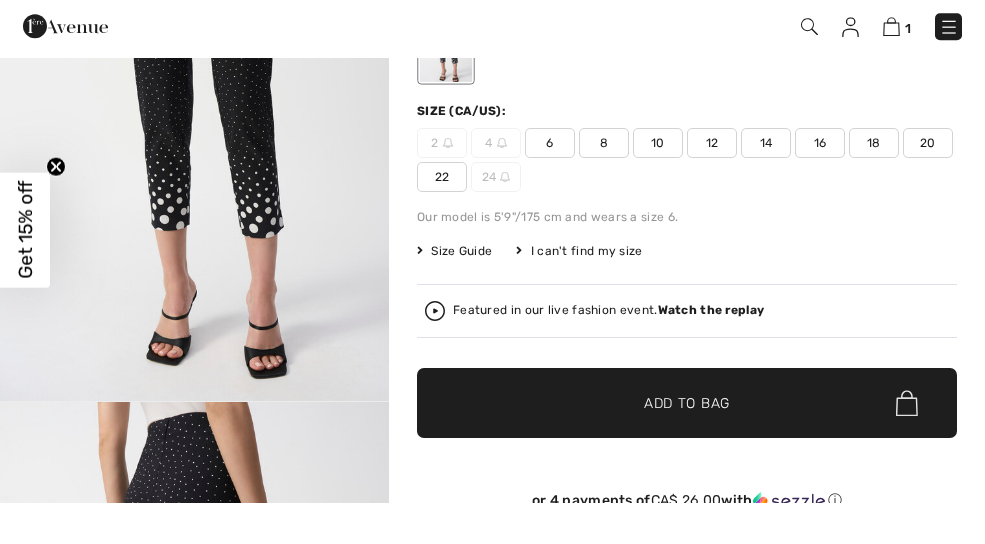 scroll, scrollTop: 0, scrollLeft: 0, axis: both 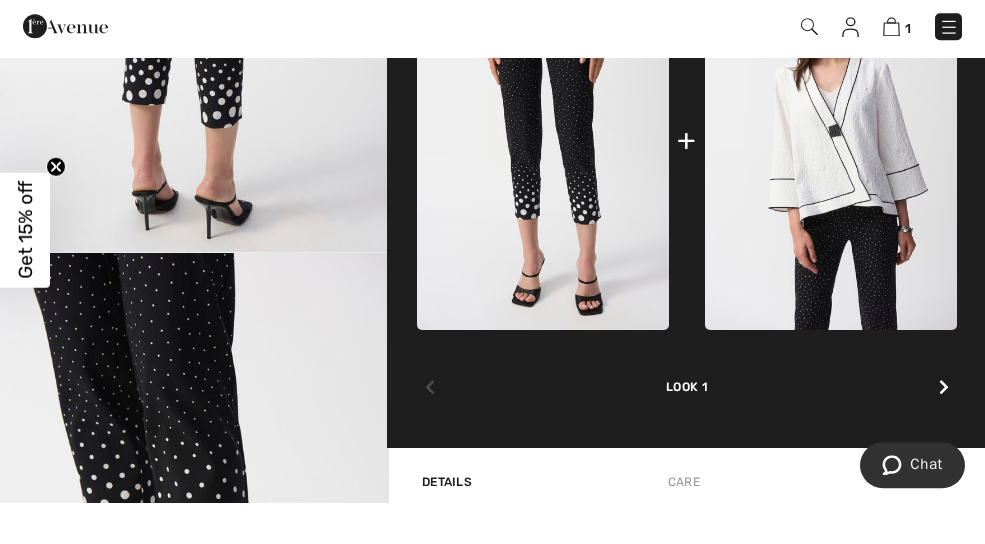 click at bounding box center [944, 430] 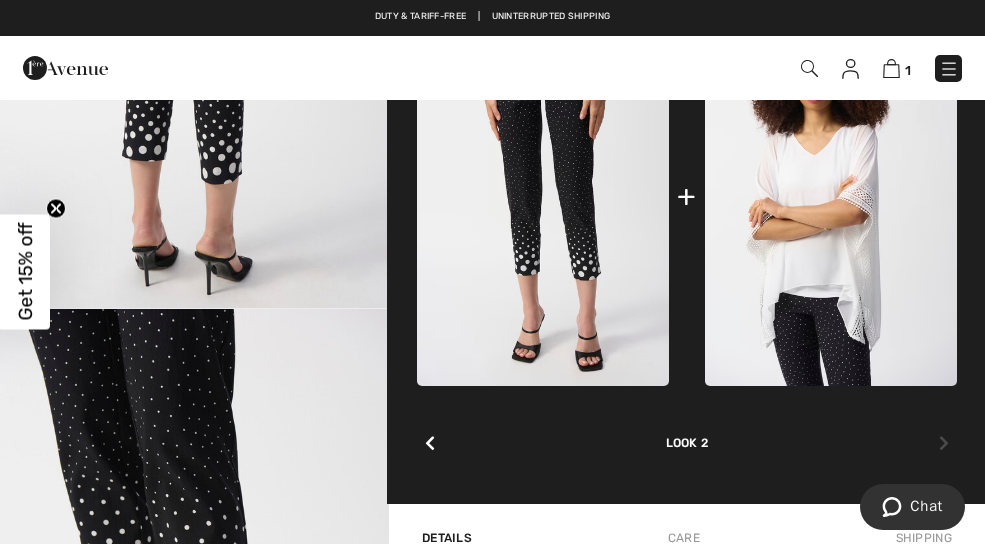 scroll, scrollTop: 906, scrollLeft: 0, axis: vertical 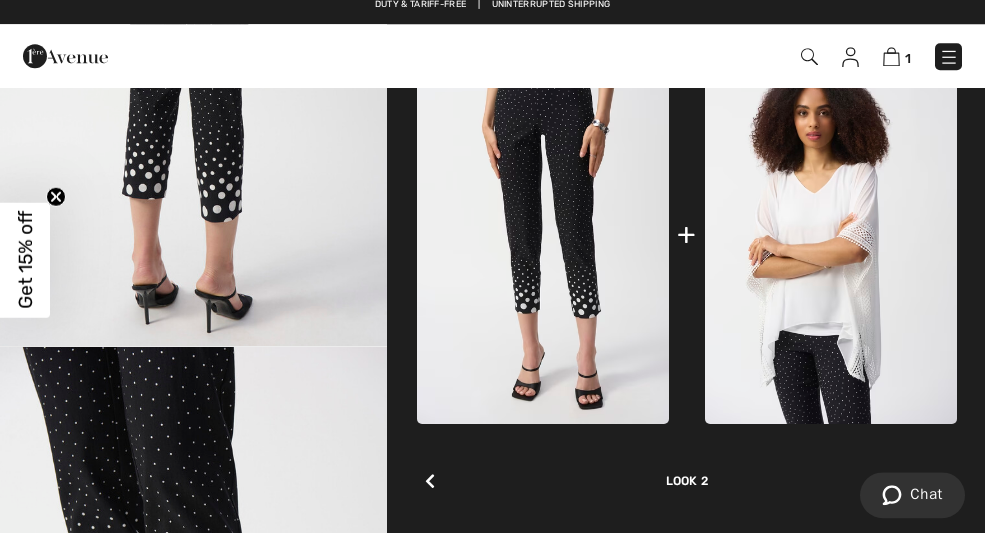 click at bounding box center [430, 493] 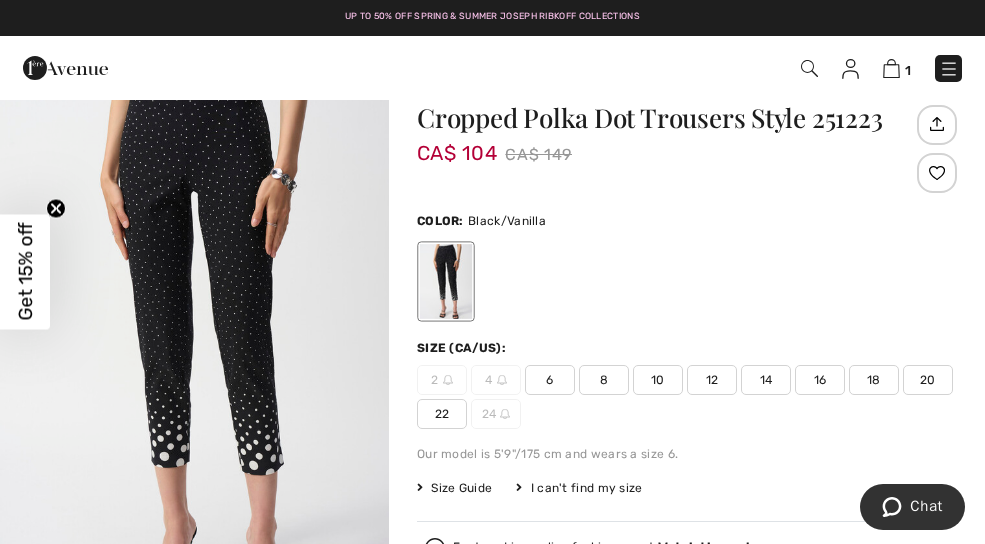scroll, scrollTop: 0, scrollLeft: 0, axis: both 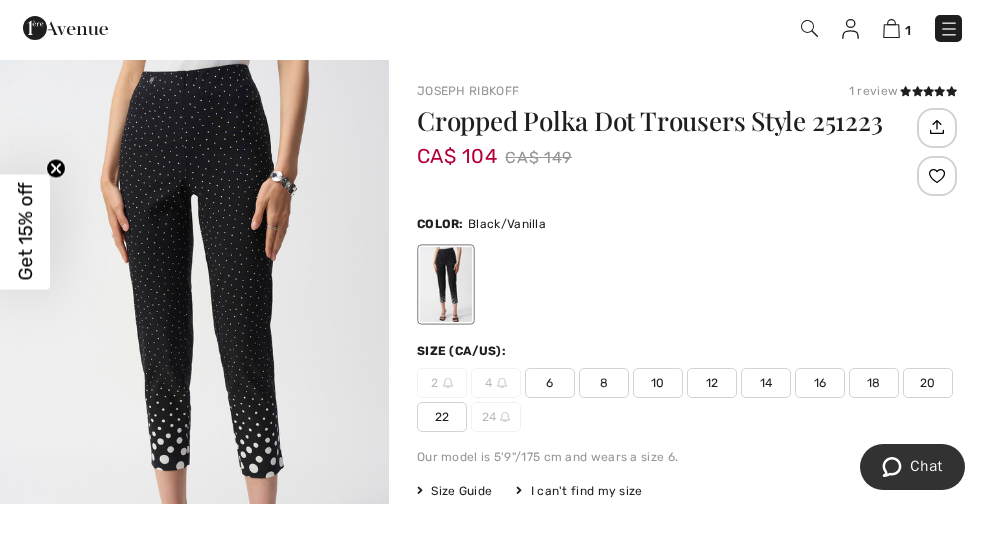 click on "Size Guide" at bounding box center [454, 531] 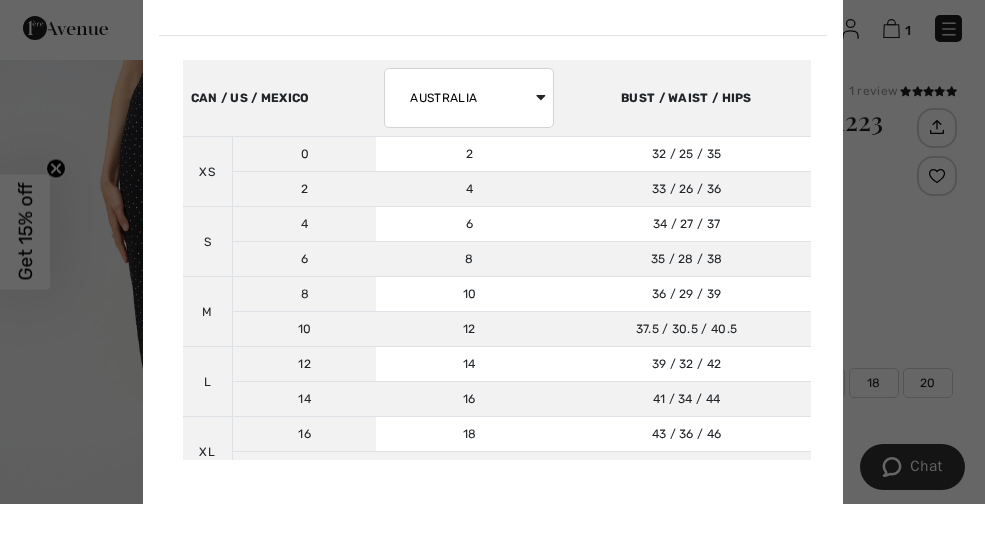 scroll, scrollTop: 96, scrollLeft: 0, axis: vertical 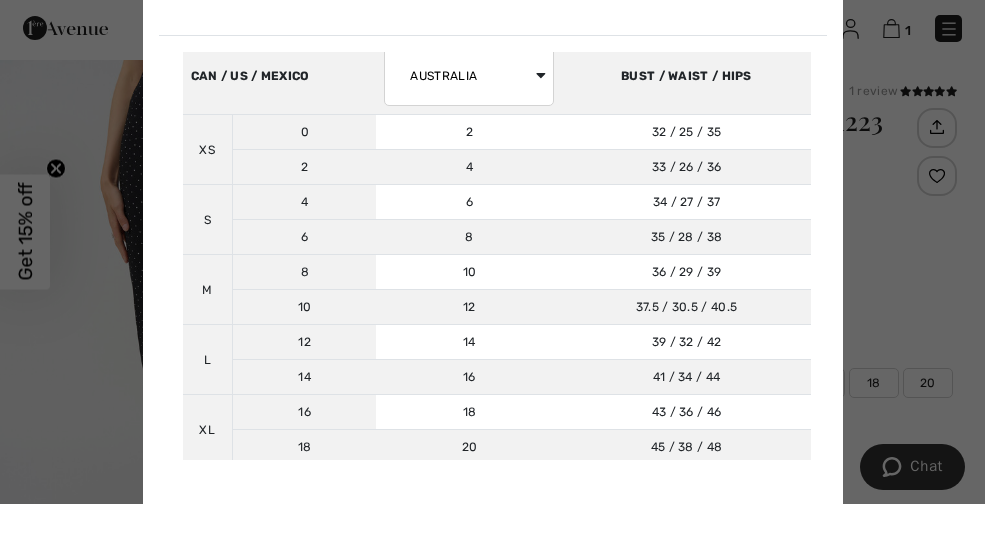 click on "✕" at bounding box center [792, 26] 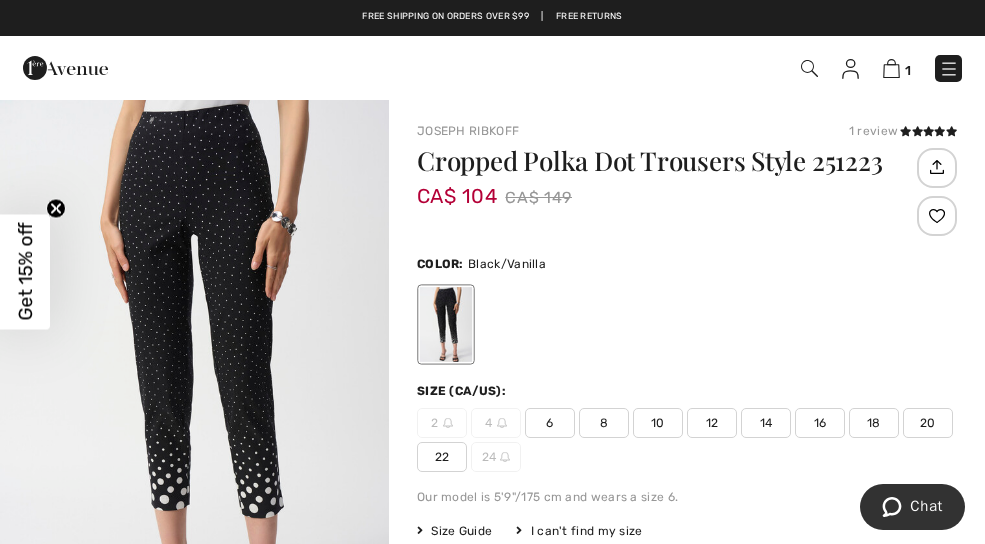 click at bounding box center (808, 68) 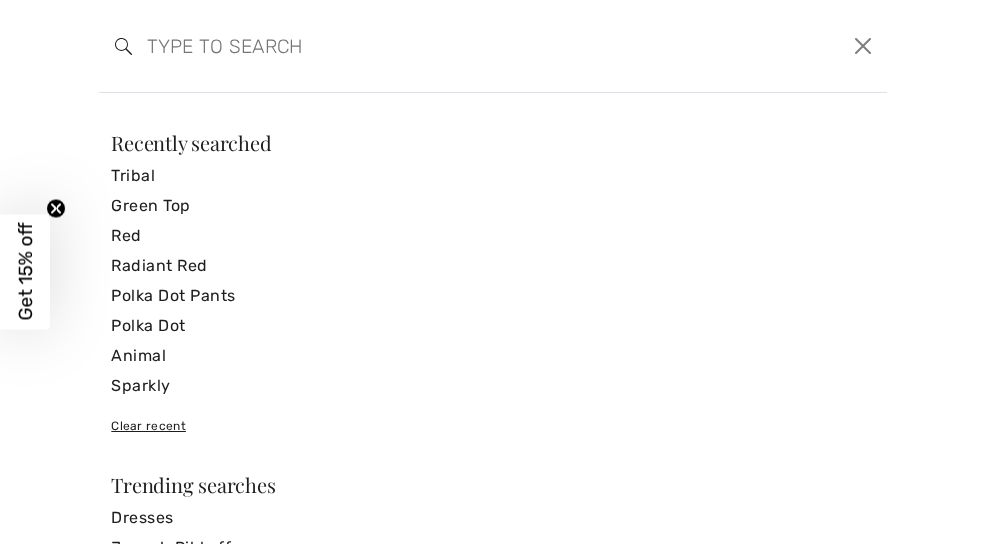 click at bounding box center (406, 46) 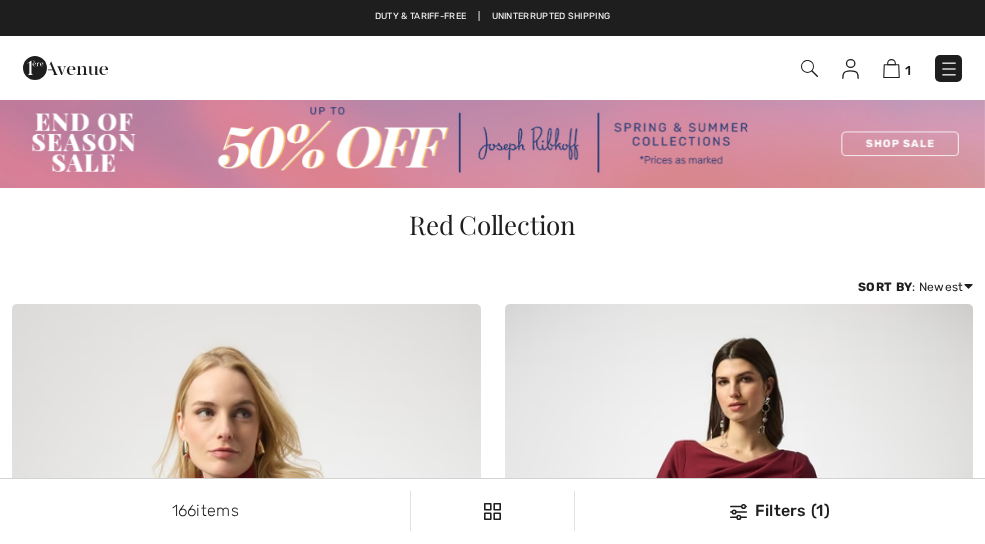 scroll, scrollTop: 0, scrollLeft: 0, axis: both 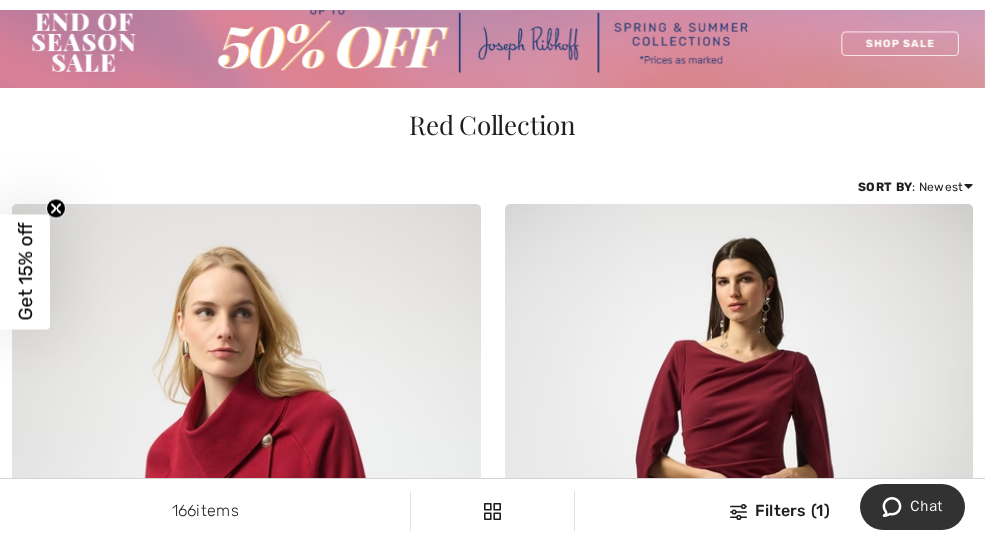 click on "Filters 1
166 items
Sort By : Newest
Price: High to Low
Price: Low to High
Newest
Best Sellers" at bounding box center (492, 187) 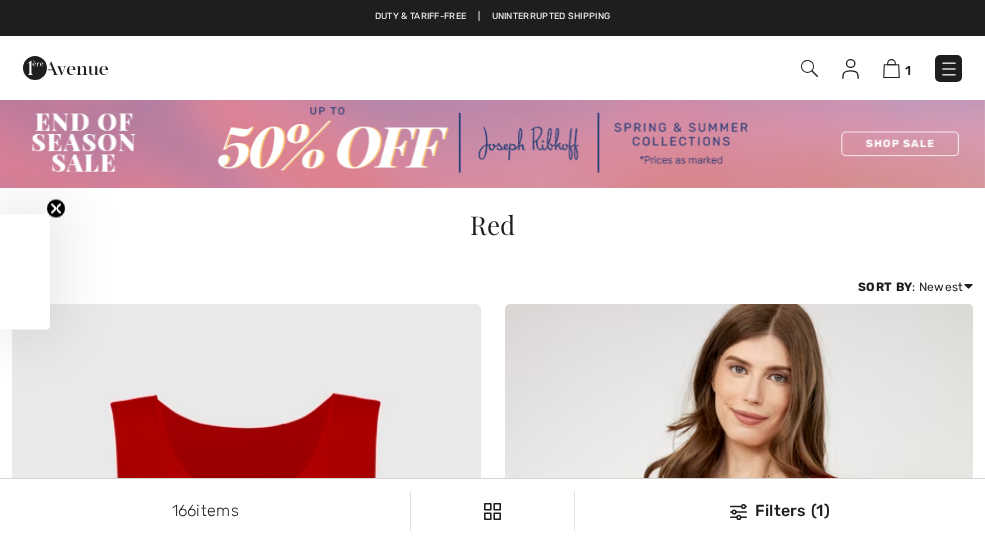 scroll, scrollTop: 0, scrollLeft: 0, axis: both 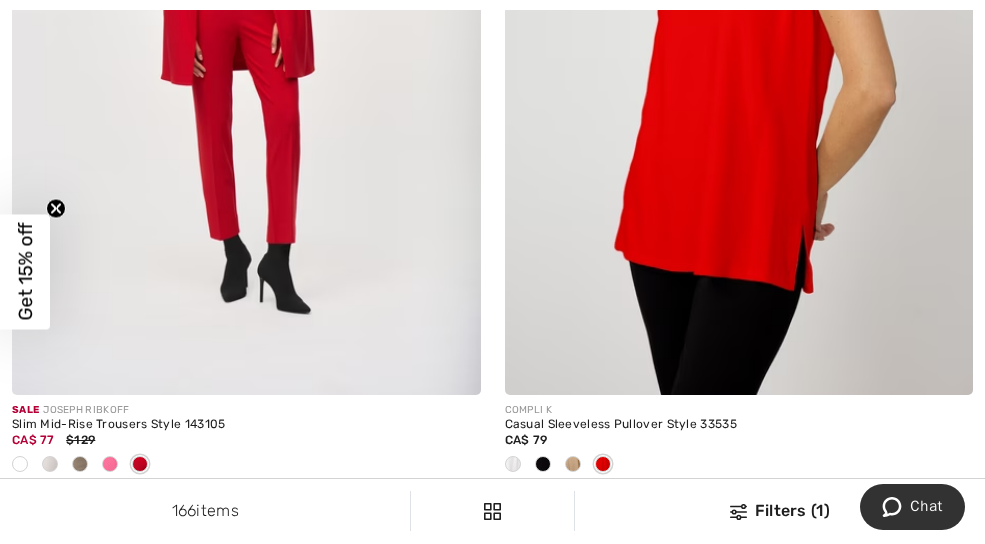 click on "Slim Mid-Rise Trousers Style 143105" at bounding box center [246, 425] 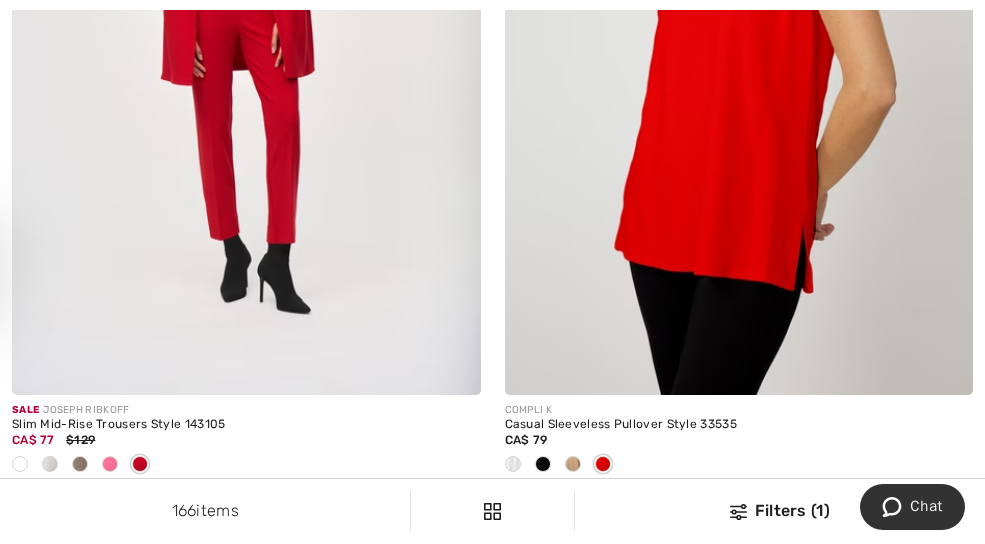 click on "Close dialog Want 15% off   your first order?
You're just one step away from exclusive savings. YES No thanks Submit" at bounding box center [492, 272] 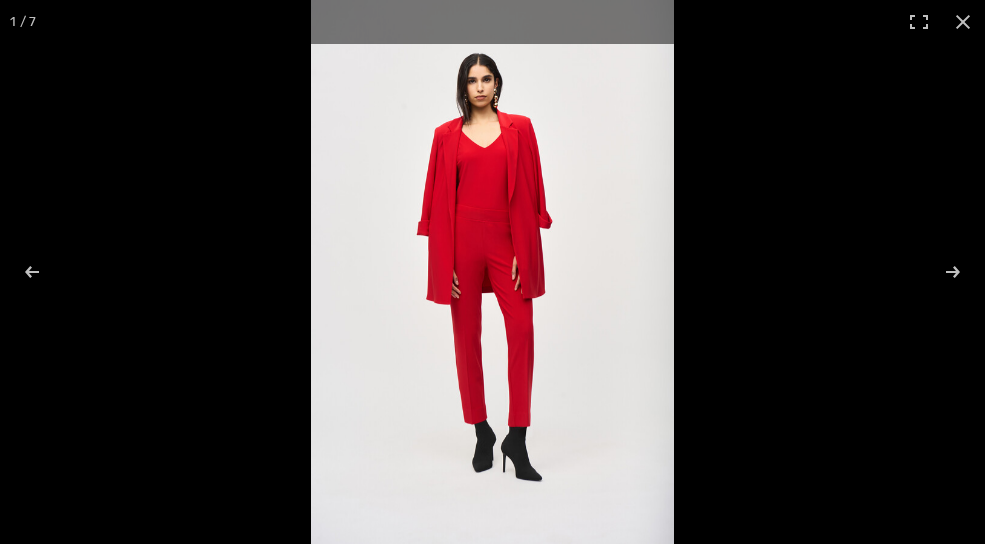 checkbox on "true" 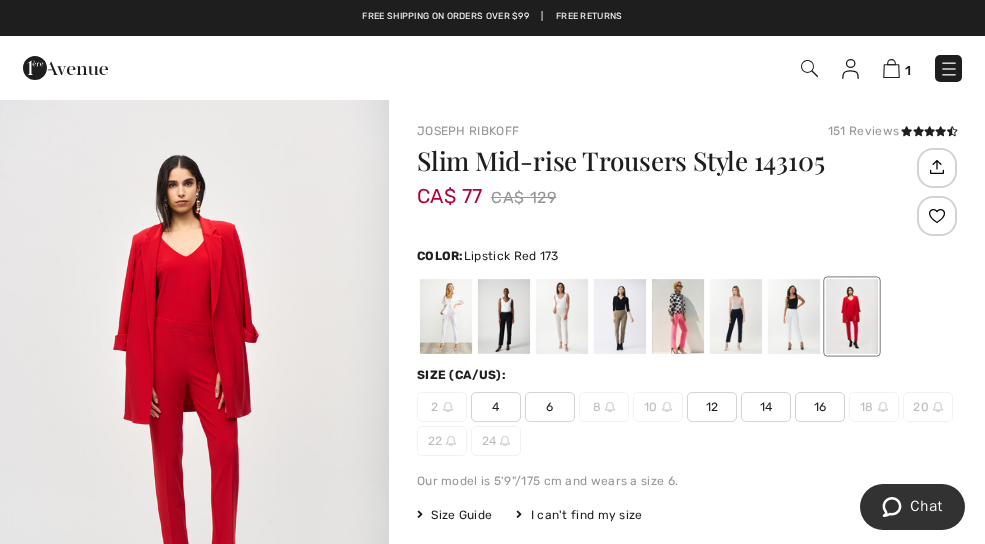 click at bounding box center (446, 316) 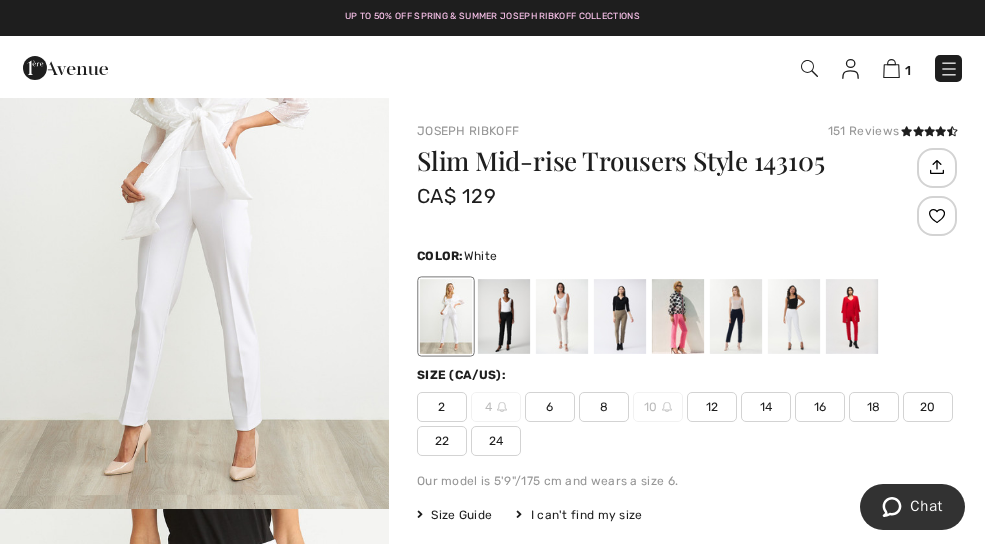 scroll, scrollTop: 172, scrollLeft: 0, axis: vertical 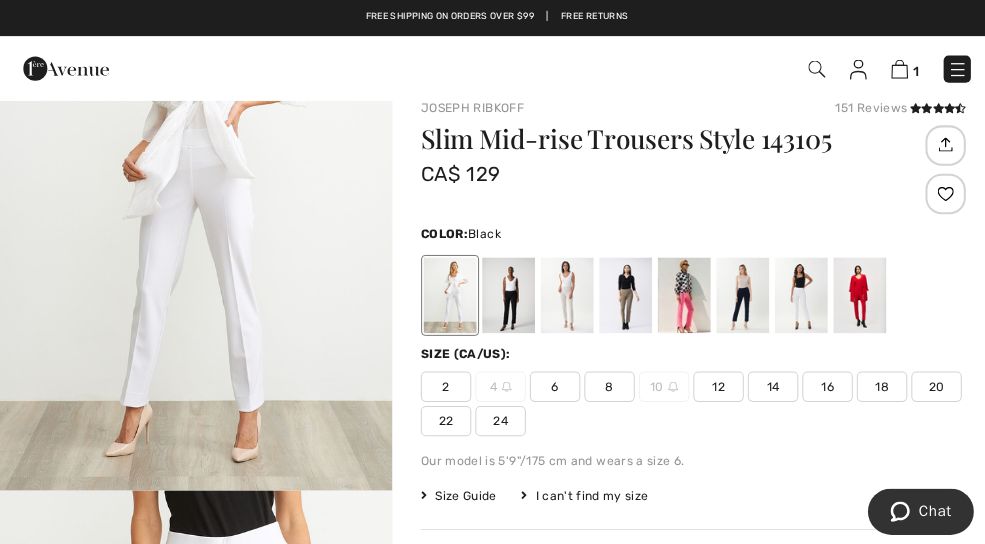 click at bounding box center [504, 292] 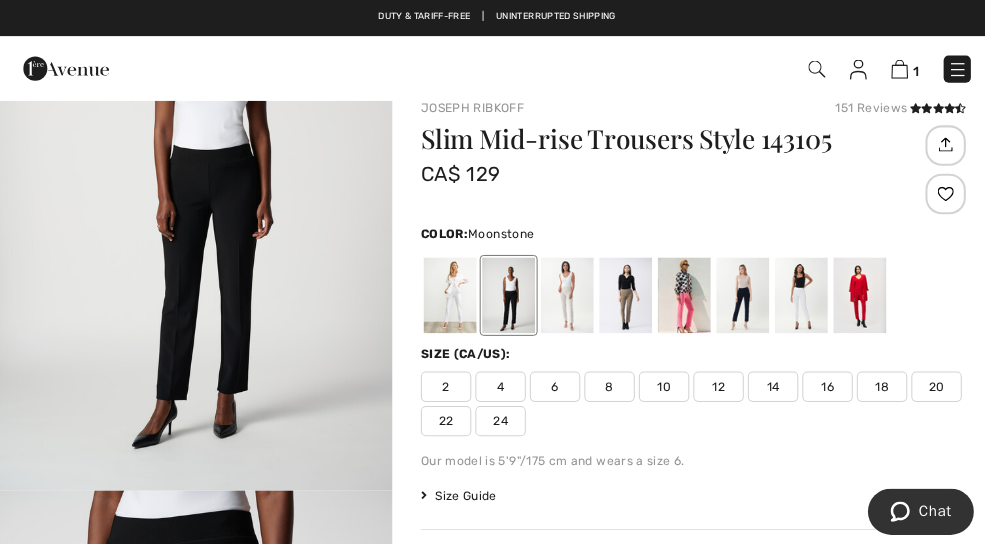 click at bounding box center [562, 292] 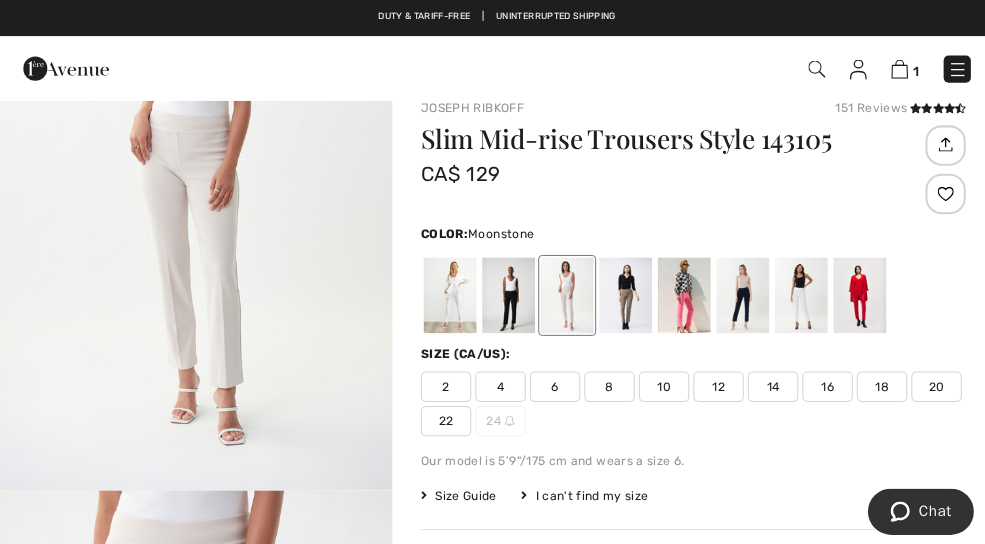 click at bounding box center [620, 292] 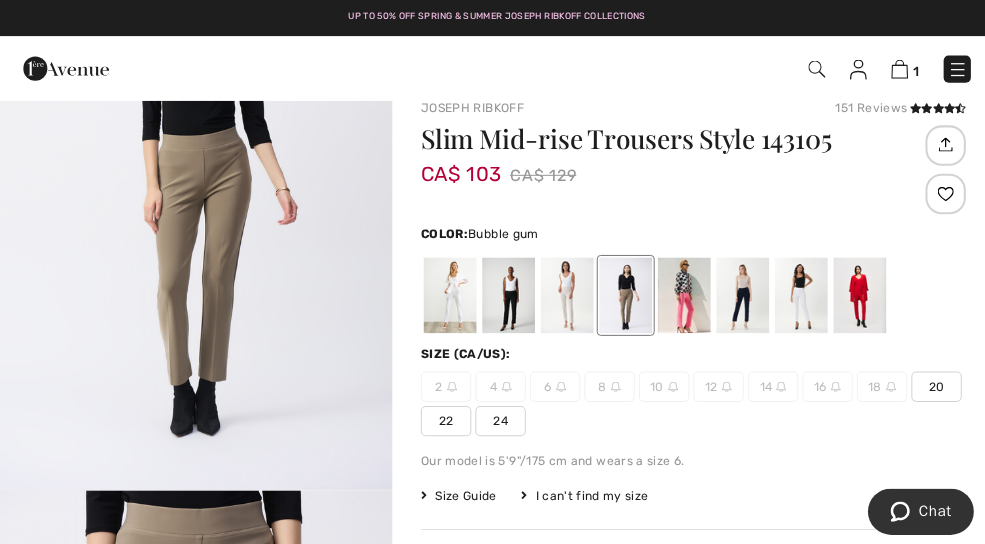 click at bounding box center [678, 292] 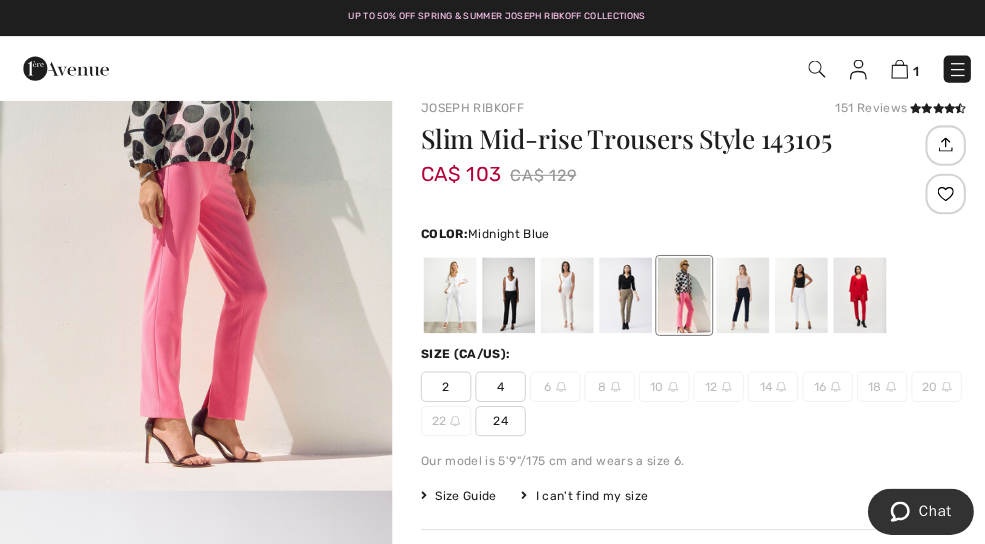 click at bounding box center (736, 292) 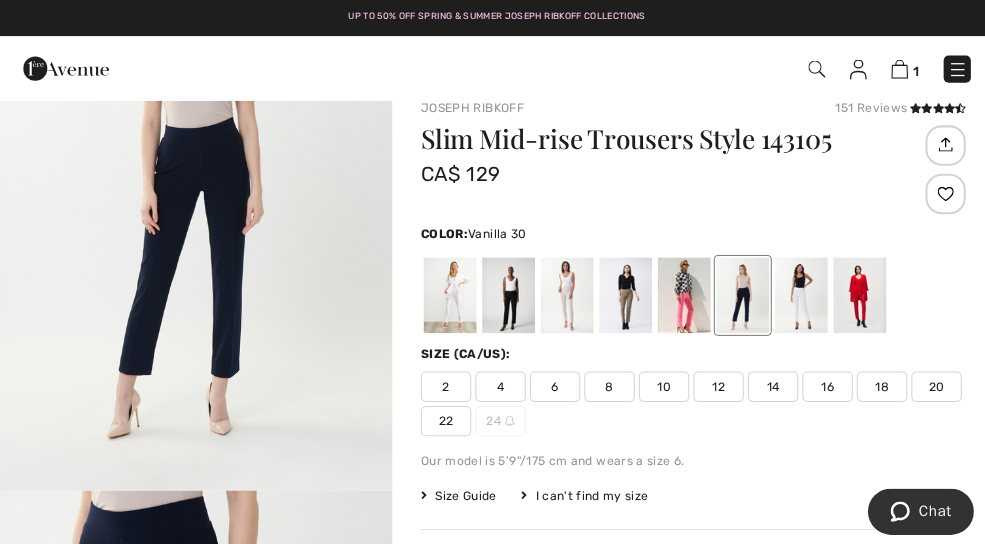 click at bounding box center (794, 292) 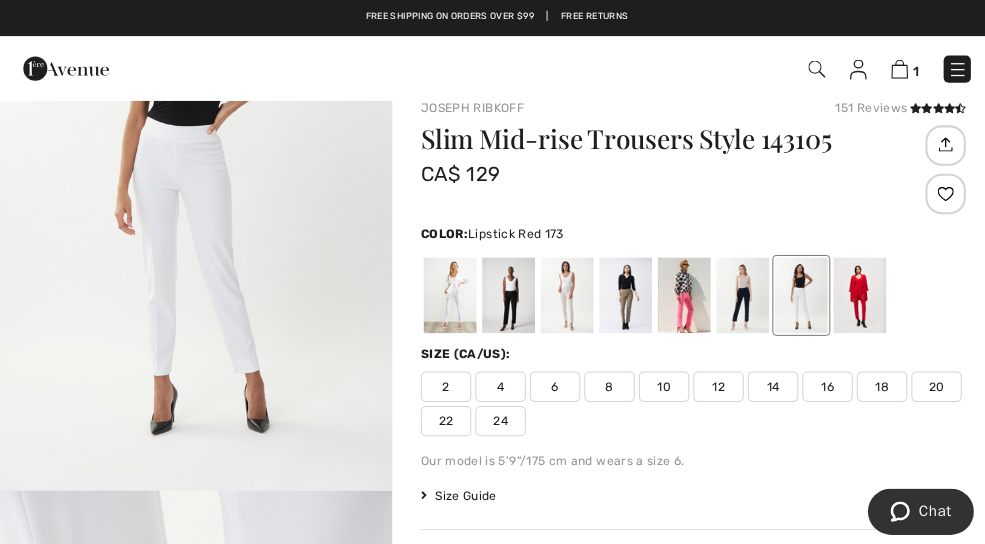 click at bounding box center (852, 292) 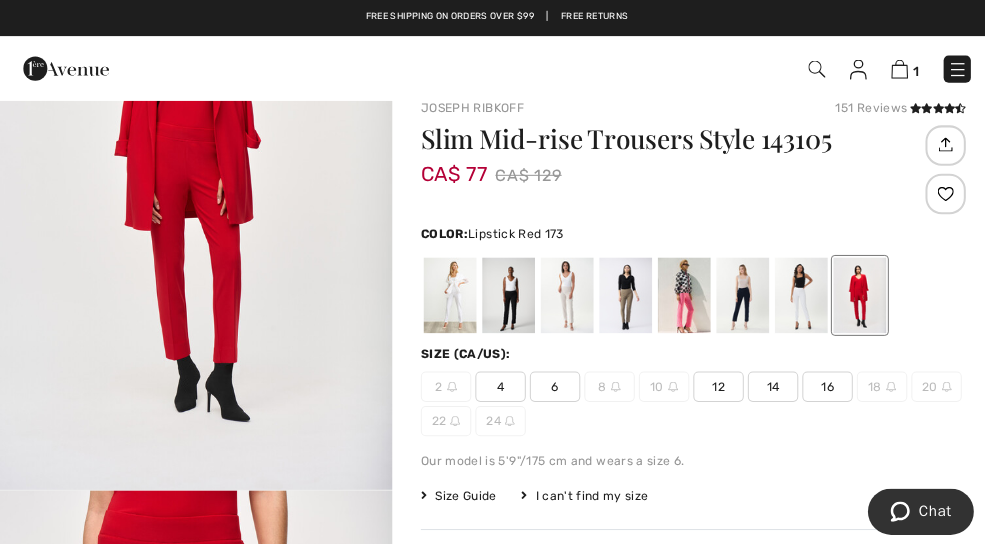 scroll, scrollTop: 0, scrollLeft: 0, axis: both 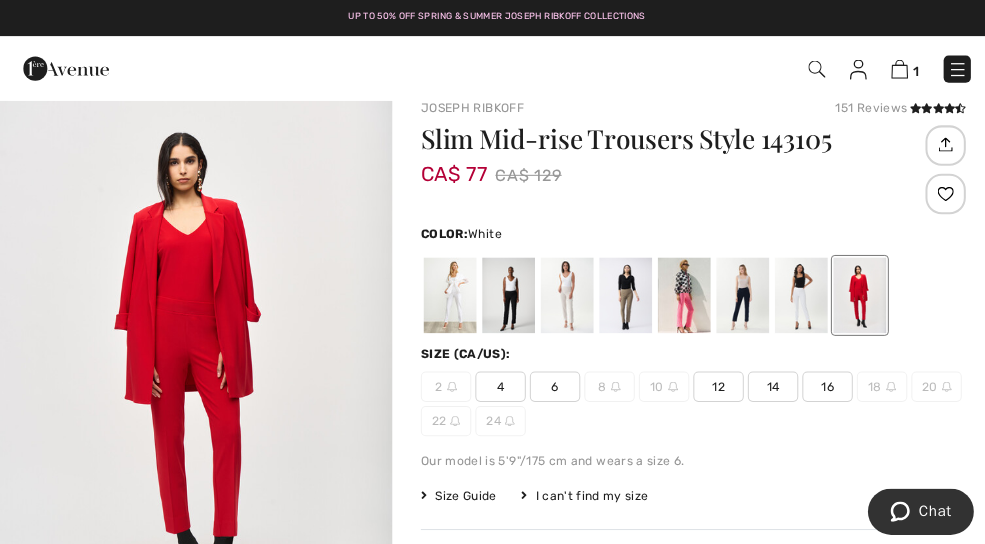 click at bounding box center [446, 292] 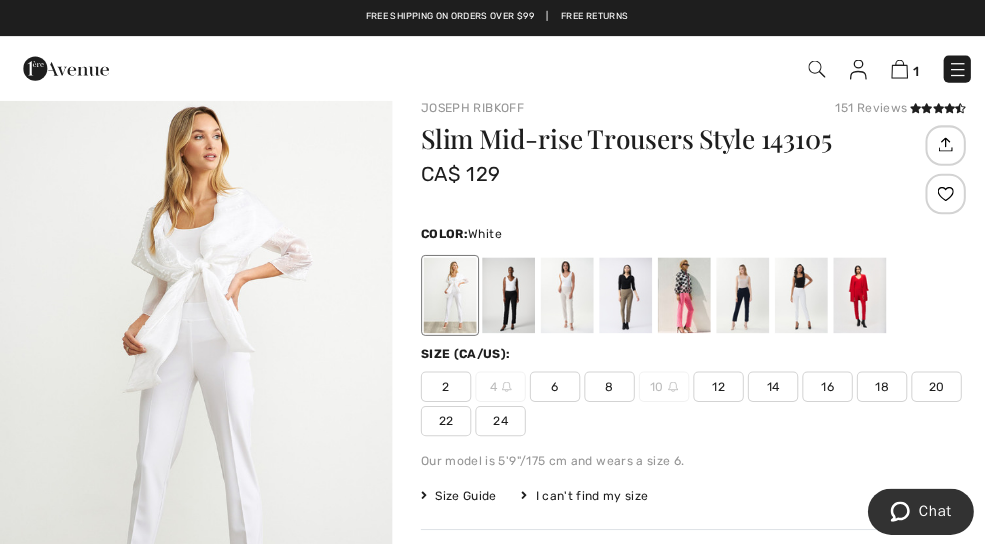 click on "1
Checkout
151 reviews" at bounding box center [492, 68] 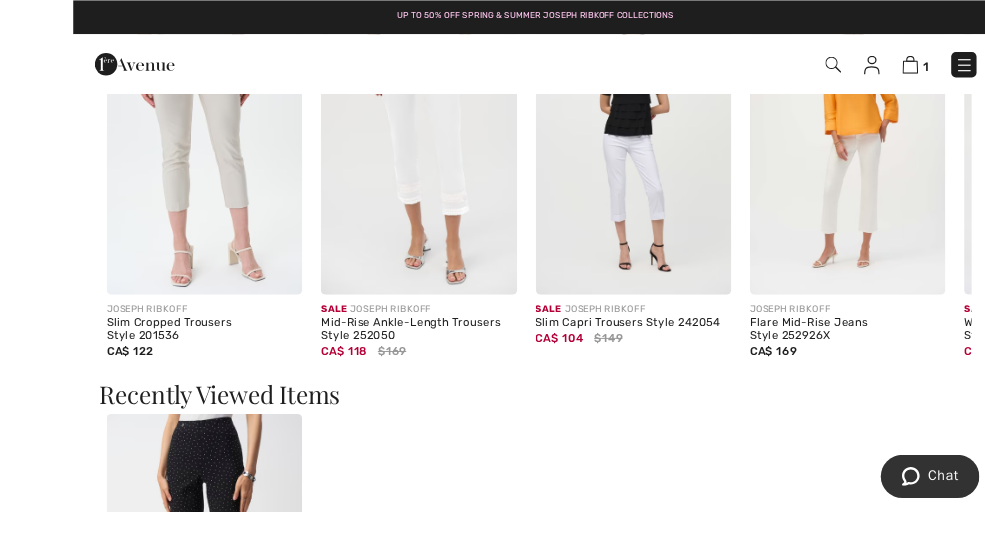 scroll, scrollTop: 2356, scrollLeft: 0, axis: vertical 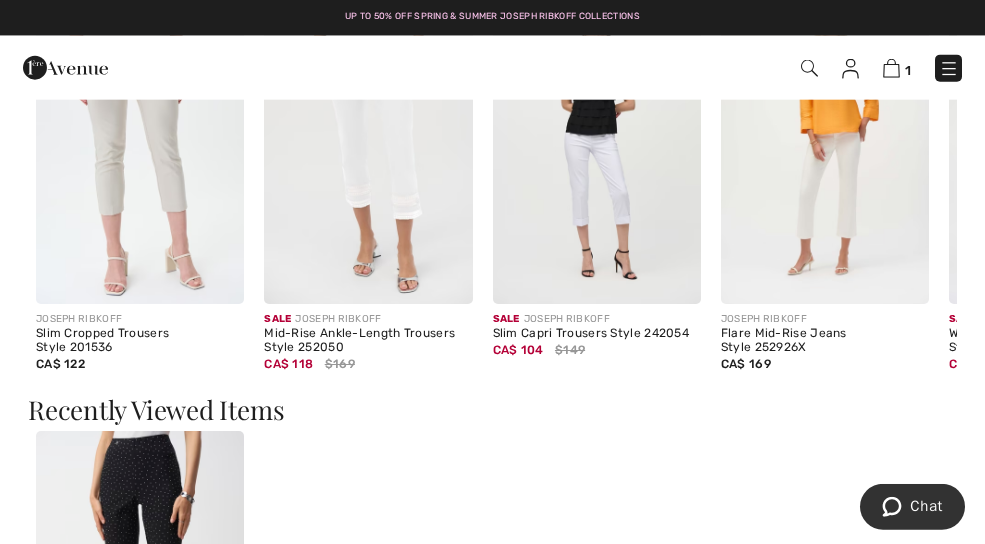 click on "Mid-Rise Ankle-Length Trousers Style 252050" at bounding box center (368, 341) 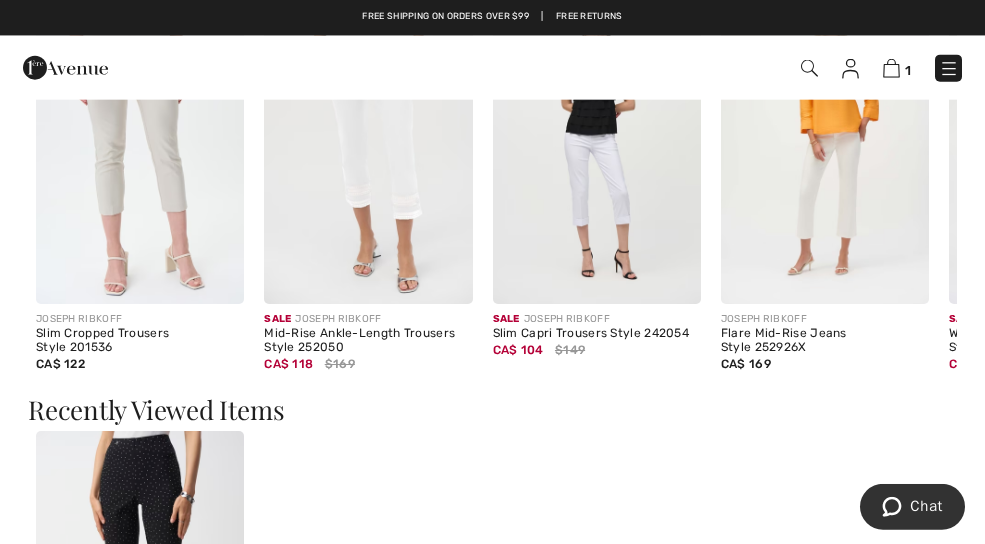 click at bounding box center (368, 148) 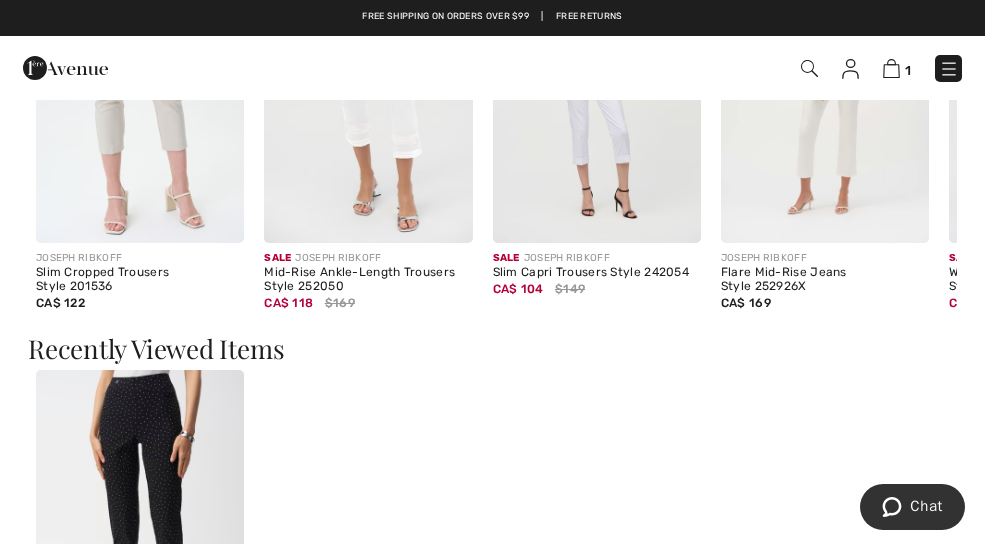 click on "CA$ 118
$169" at bounding box center (368, 303) 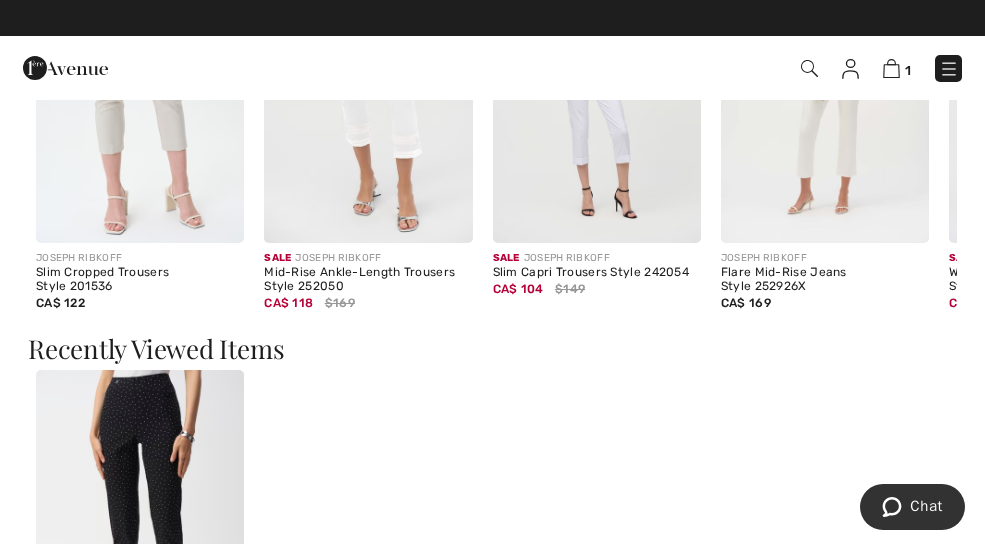 click at bounding box center (368, 87) 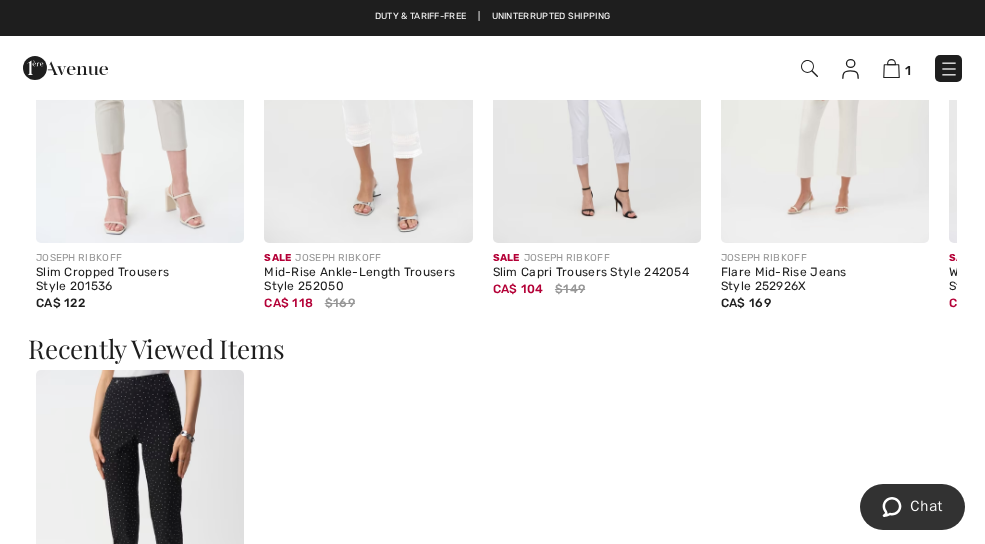 click on "Mid-Rise Ankle-Length Trousers Style 252050" at bounding box center [368, 280] 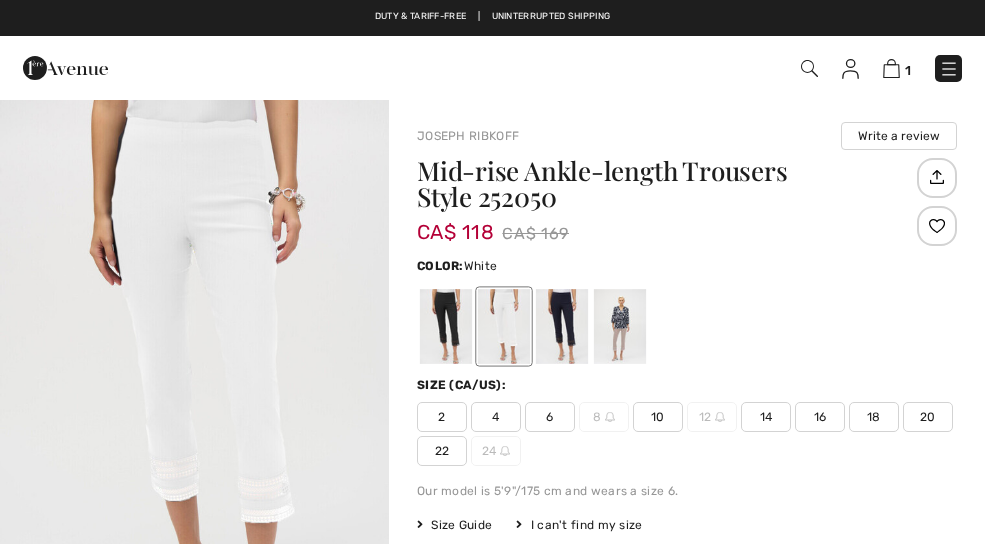 scroll, scrollTop: 0, scrollLeft: 0, axis: both 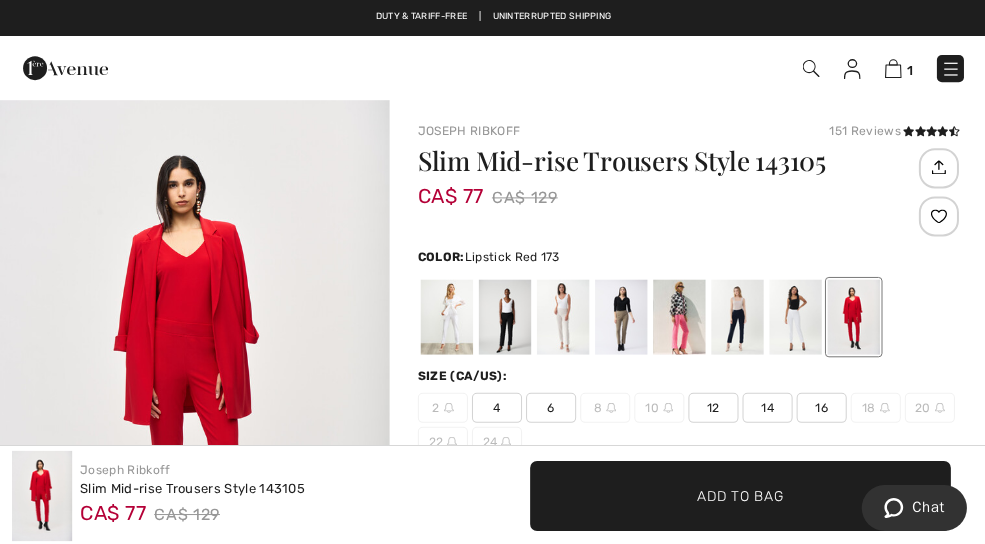 click at bounding box center (194, 389) 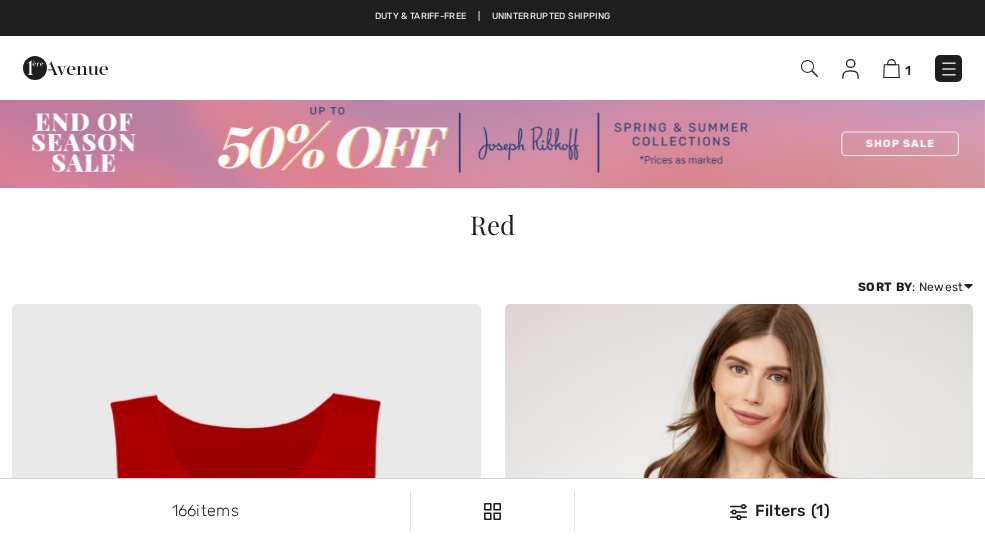 scroll, scrollTop: 3099, scrollLeft: 0, axis: vertical 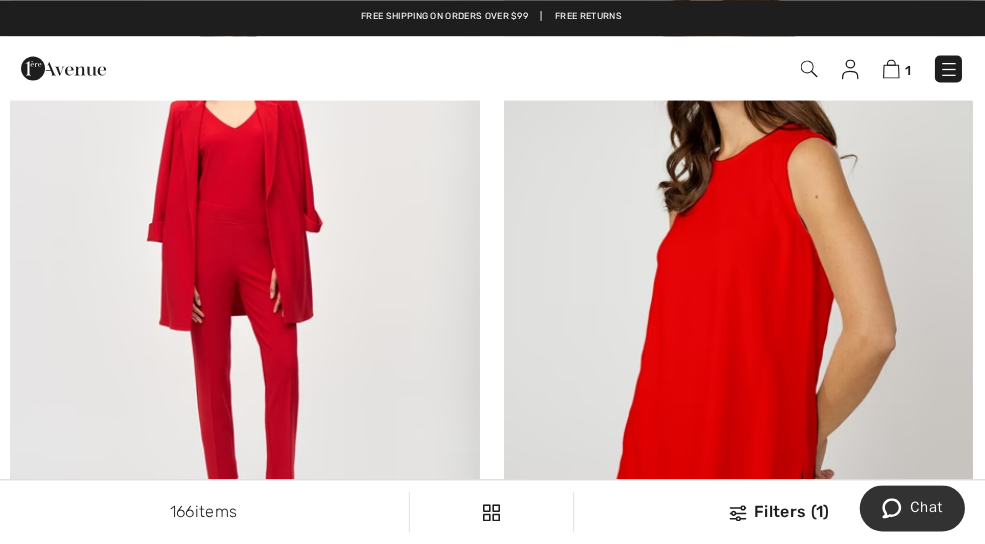 click at bounding box center (739, 287) 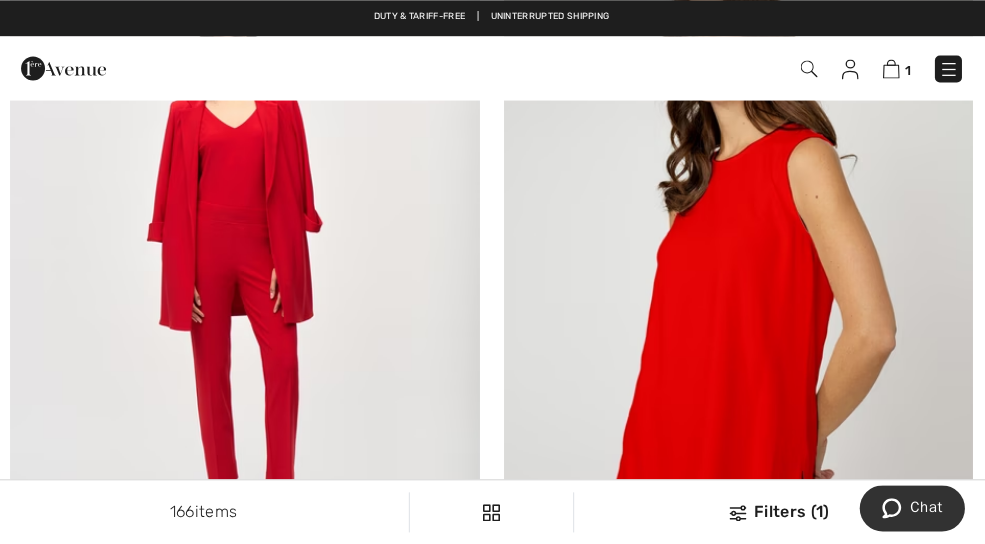 click at bounding box center [739, 287] 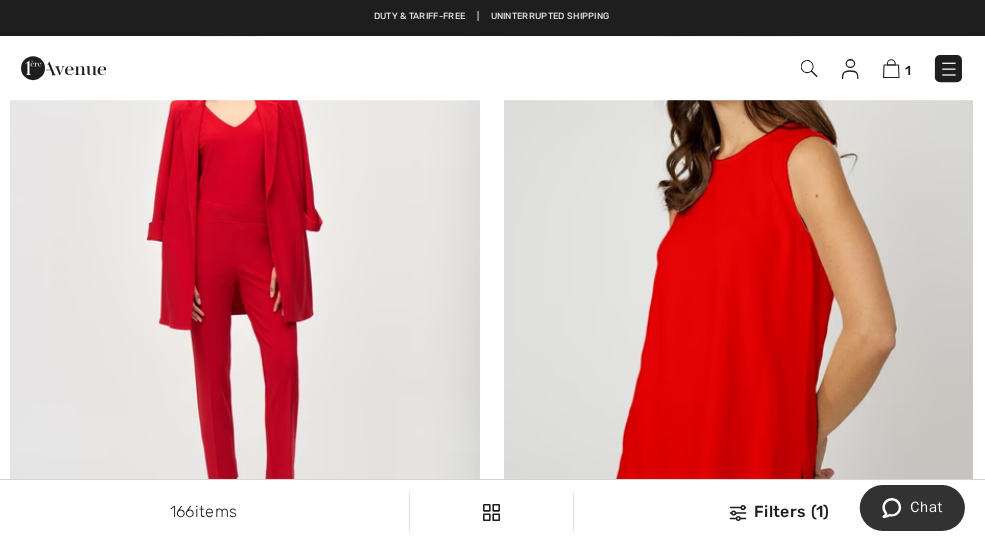 click at bounding box center (739, 287) 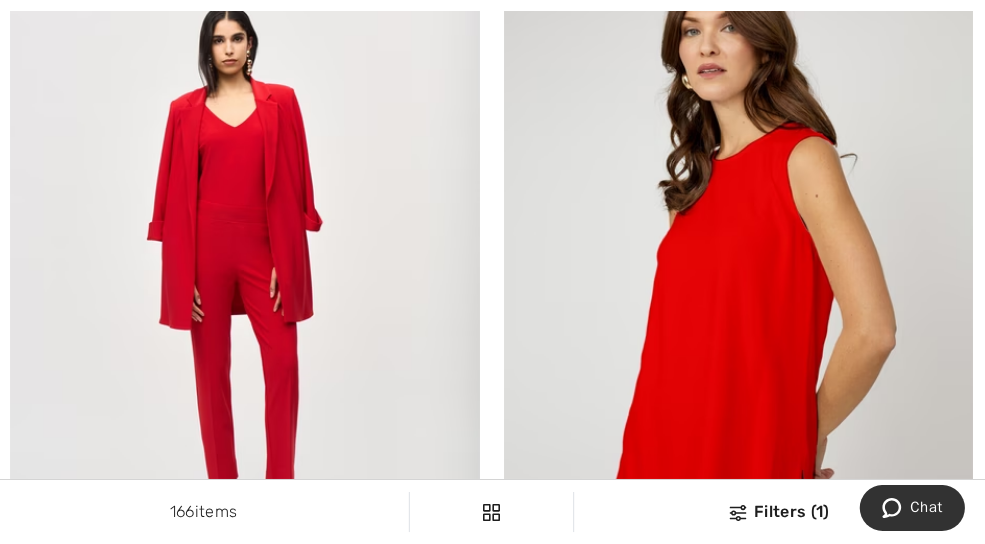 click at bounding box center [739, 287] 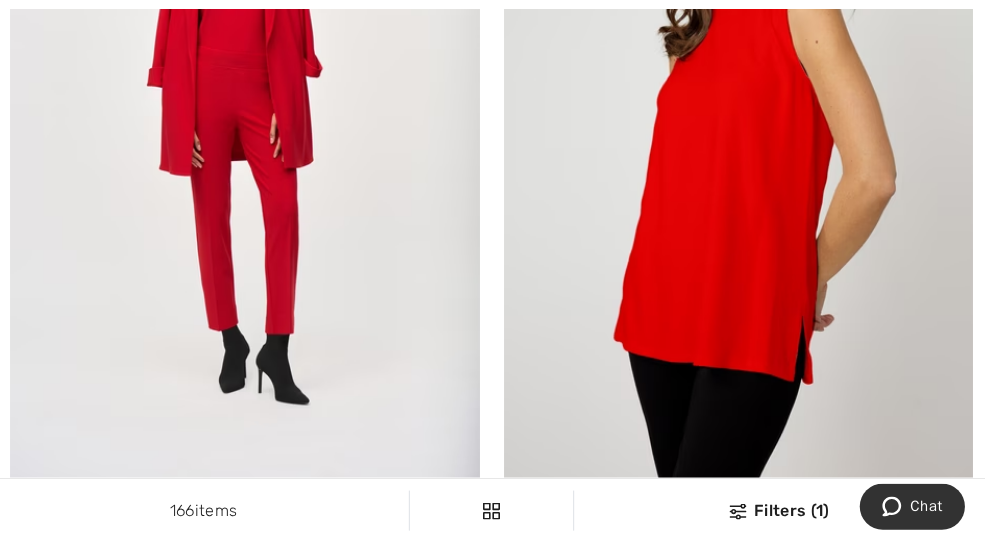 click at bounding box center (739, 134) 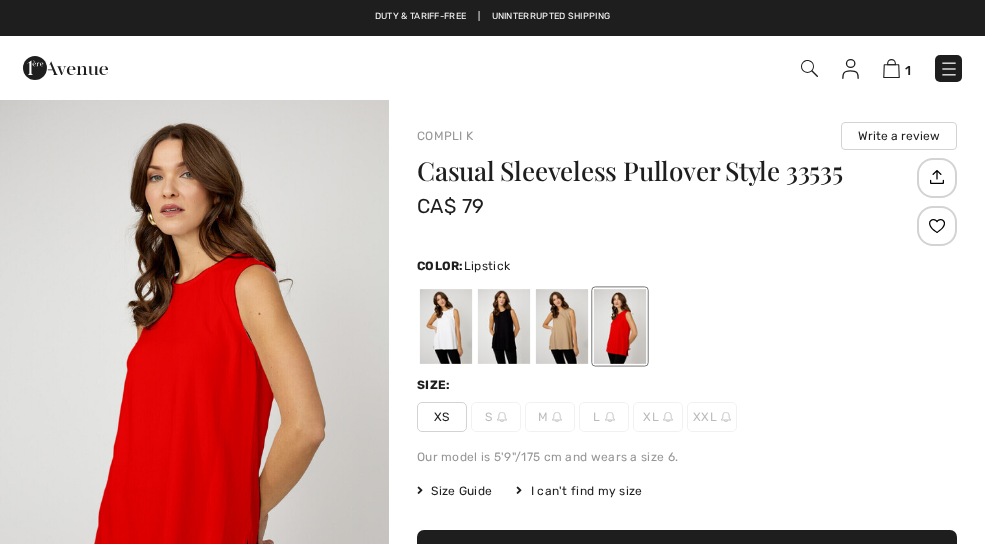 scroll, scrollTop: 0, scrollLeft: 0, axis: both 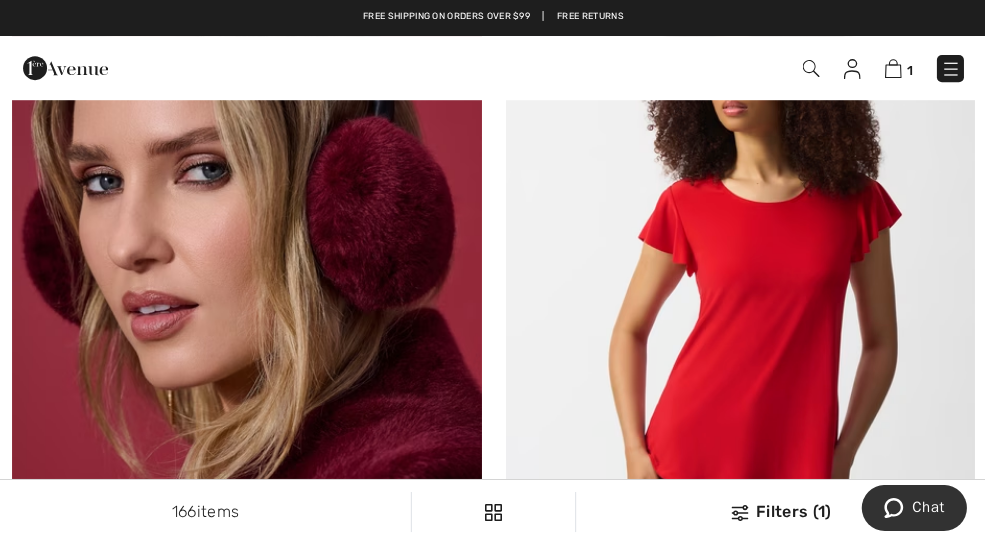 click at bounding box center (809, 68) 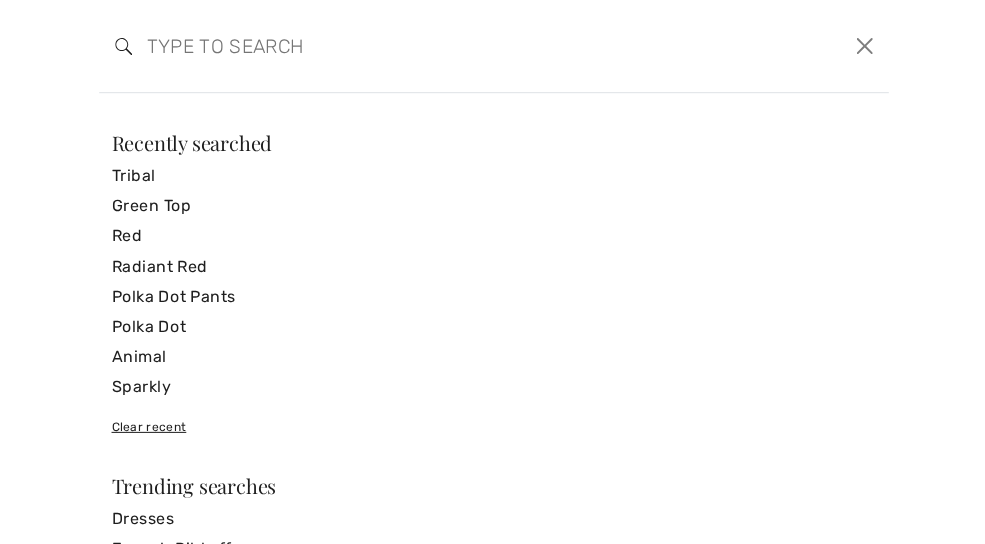 scroll, scrollTop: 0, scrollLeft: 0, axis: both 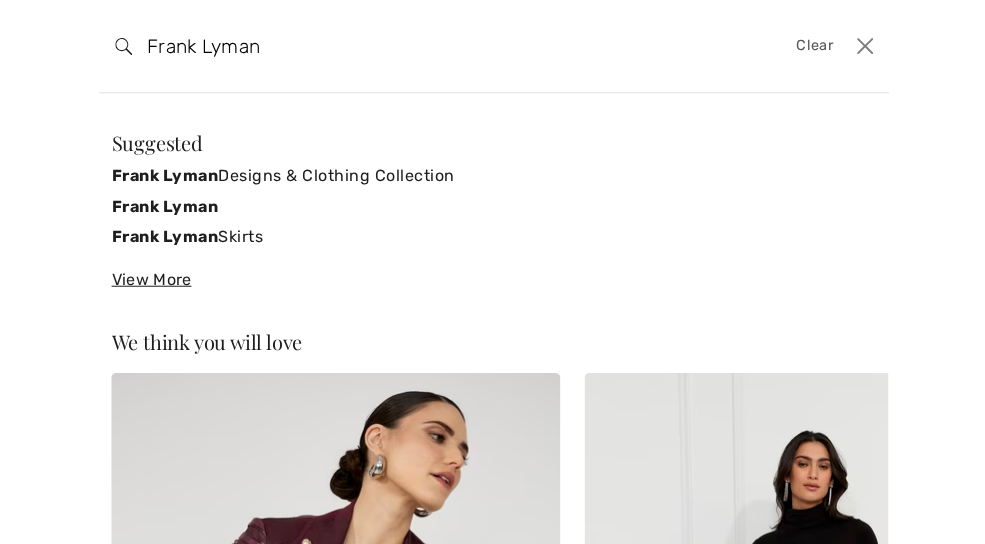 type on "Frank Lyman" 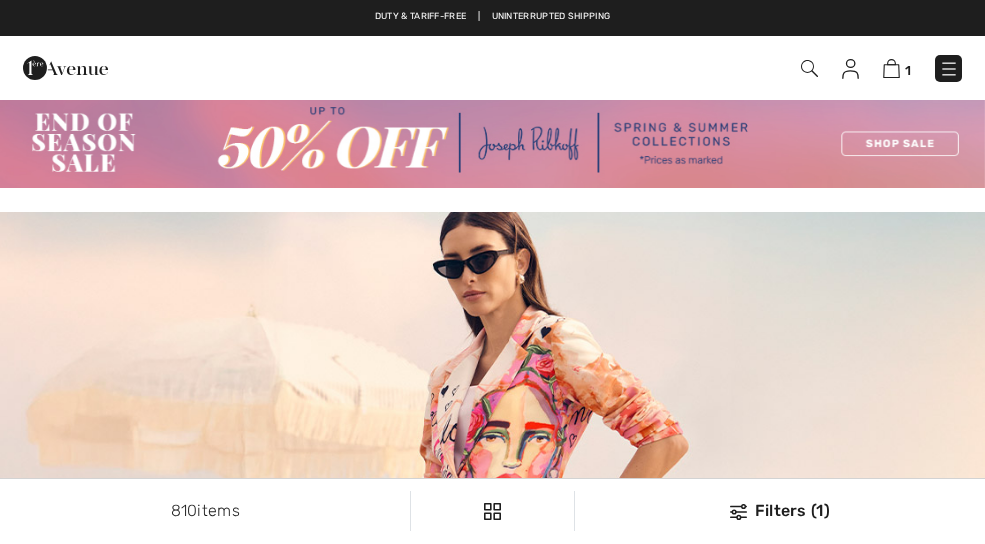 scroll, scrollTop: 0, scrollLeft: 0, axis: both 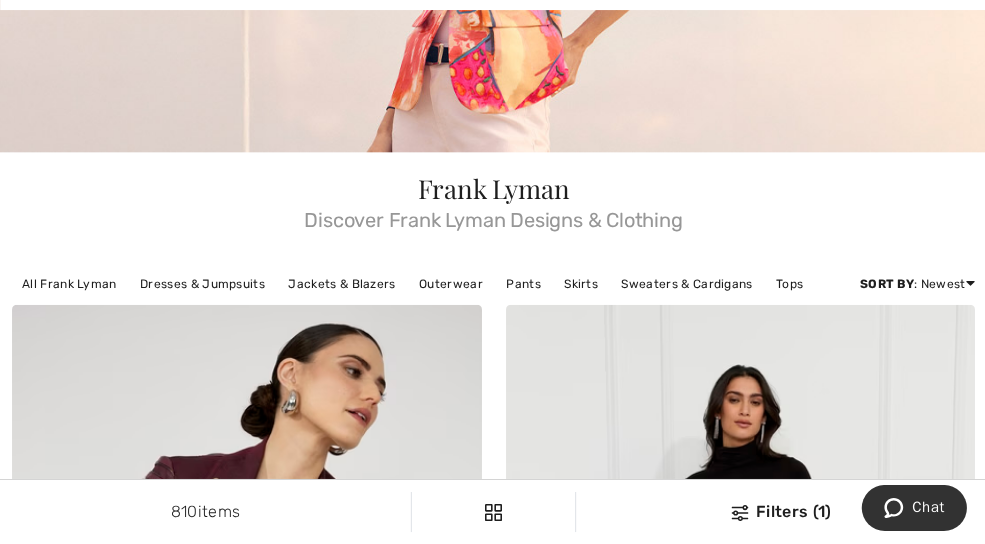 click on "Filters 1
810 items
All Frank Lyman
Dresses & Jumpsuits
Jackets & Blazers
Outerwear
Pants
Skirts
Sweaters & Cardigans
Tops
Sort By : Newest
Price: High to Low
Price: Low to High
Newest
Best Sellers" at bounding box center (492, 283) 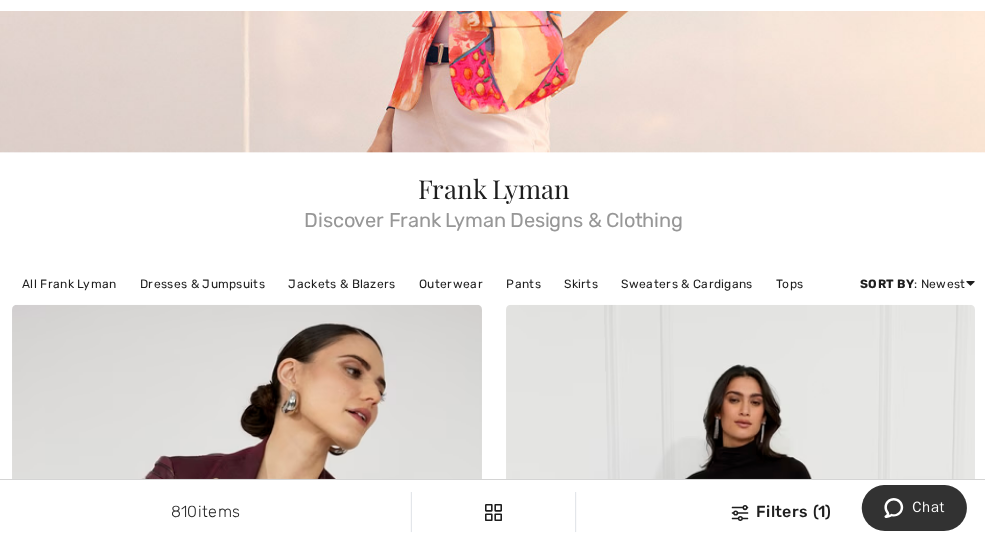 click on "Price: Low to High" at bounding box center (893, 337) 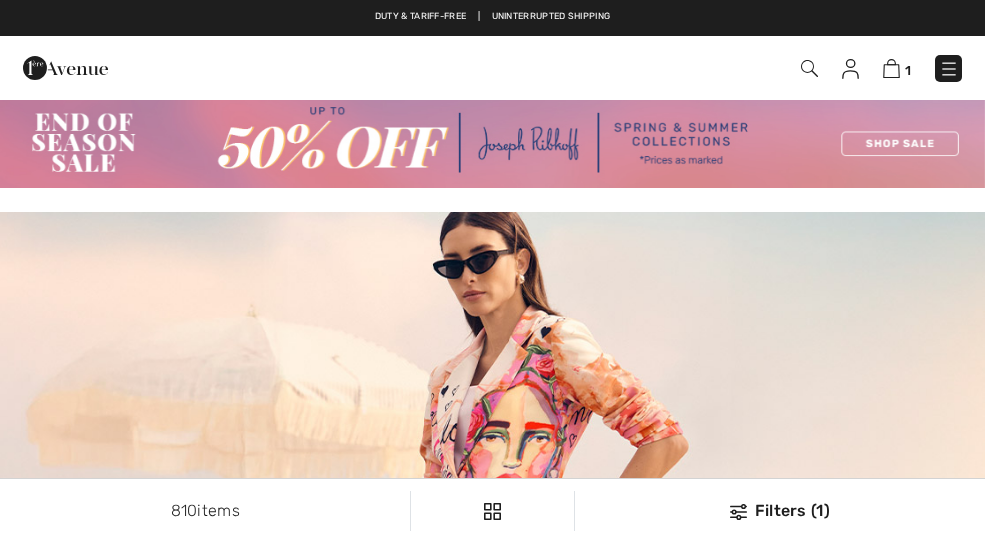 scroll, scrollTop: 0, scrollLeft: 0, axis: both 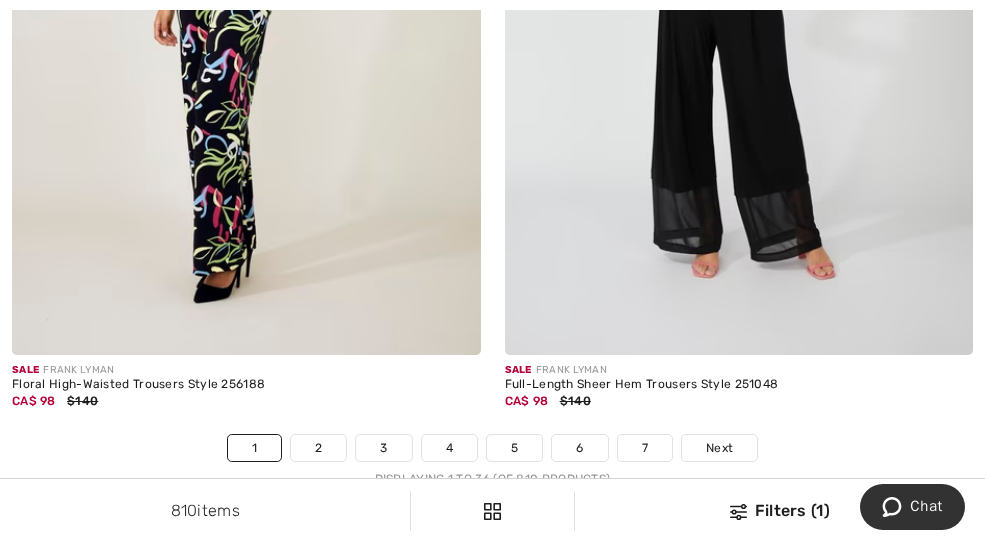 click on "Next" at bounding box center (719, 448) 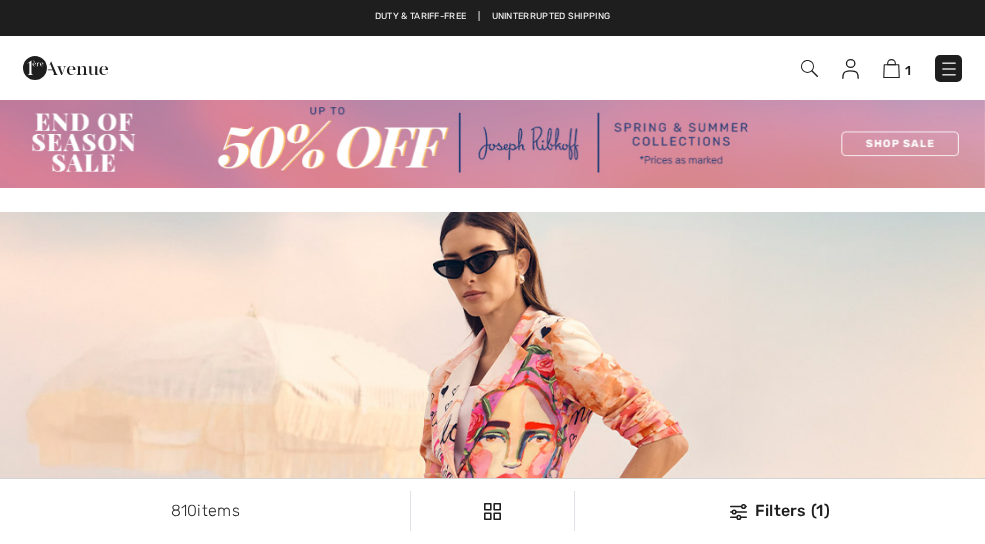 scroll, scrollTop: 0, scrollLeft: 0, axis: both 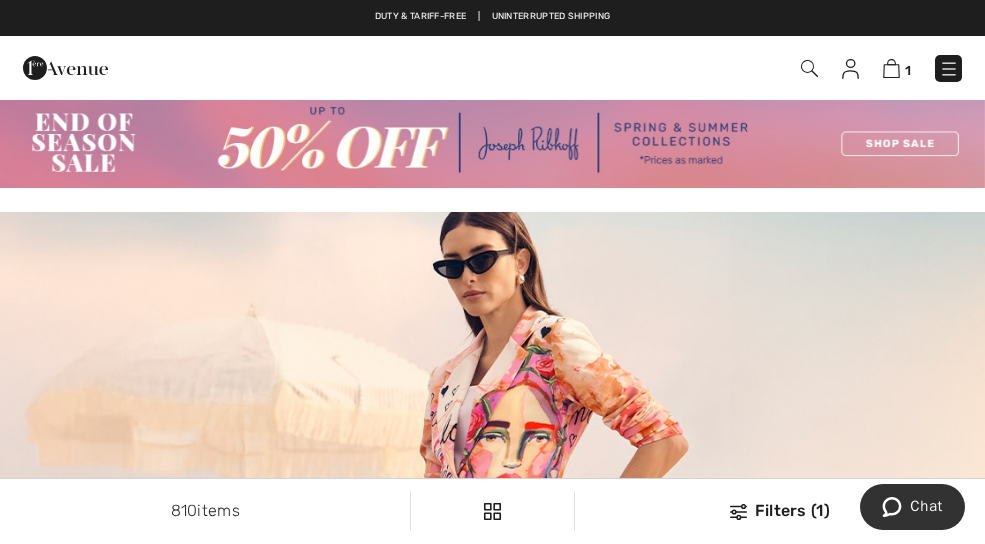 click at bounding box center [949, 69] 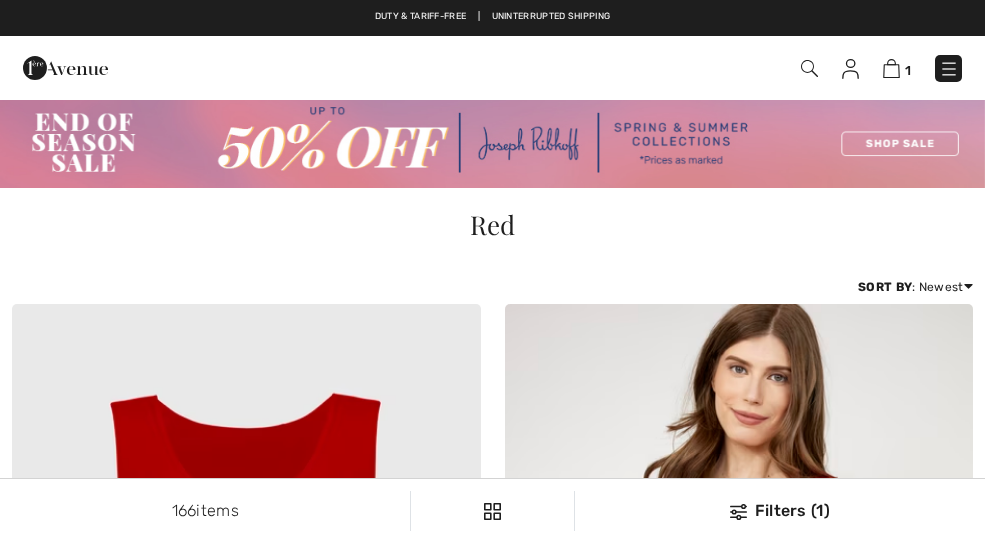 scroll, scrollTop: 1184, scrollLeft: 0, axis: vertical 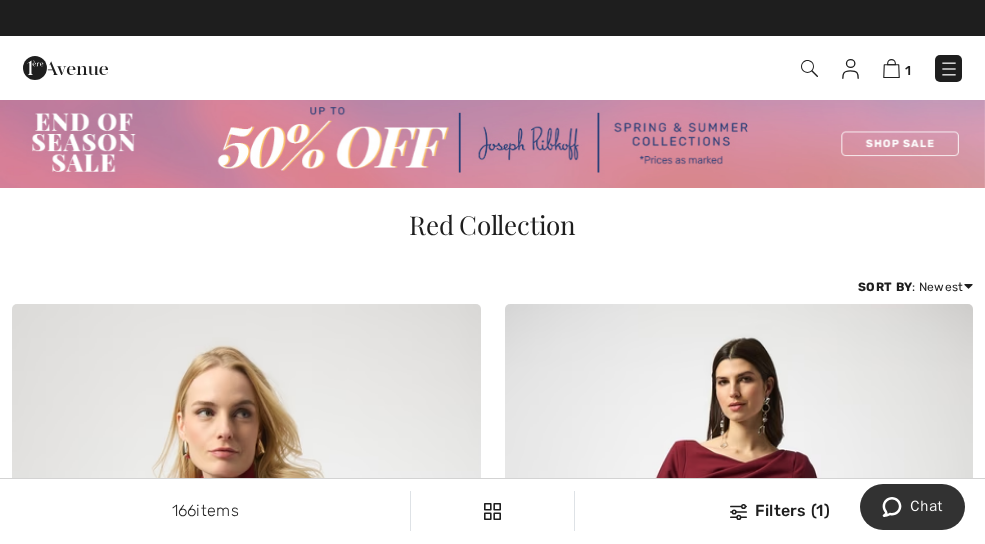 click at bounding box center (949, 69) 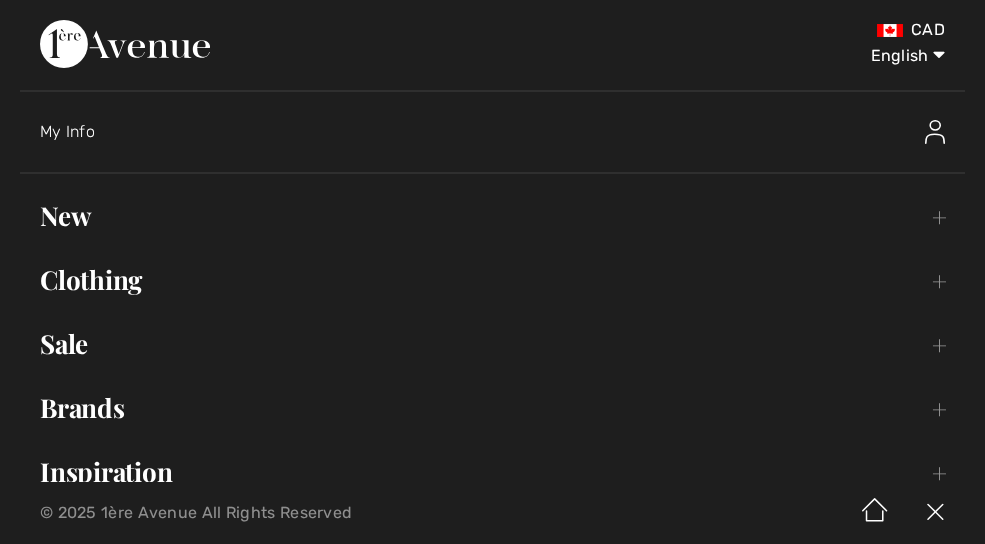 click on "Brands Open submenu" at bounding box center (492, 408) 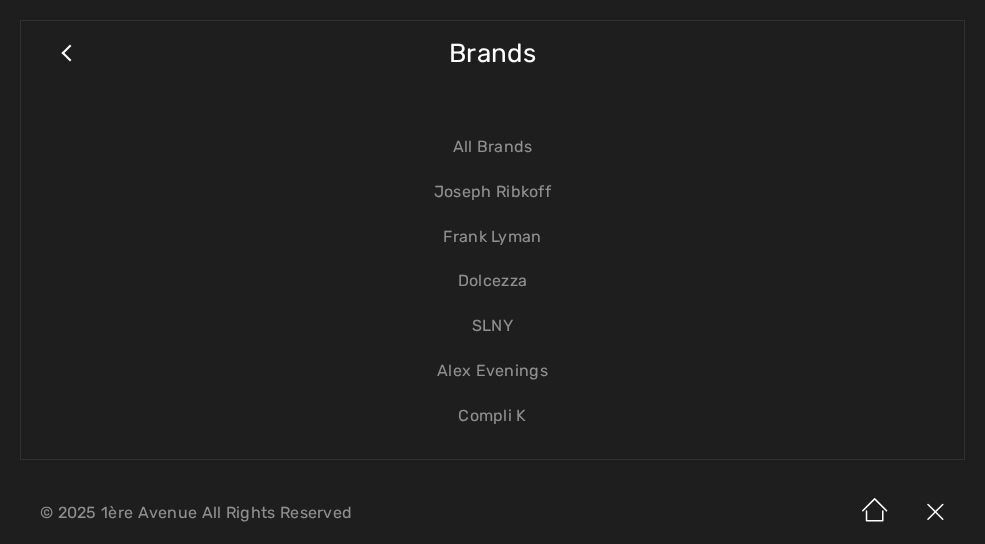click on "Frank Lyman" at bounding box center (492, 237) 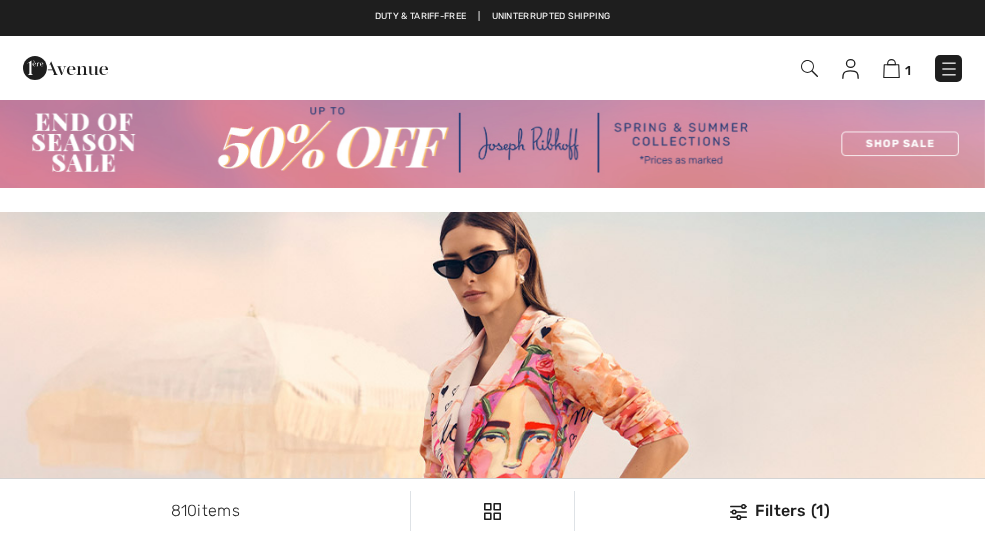 scroll, scrollTop: 0, scrollLeft: 0, axis: both 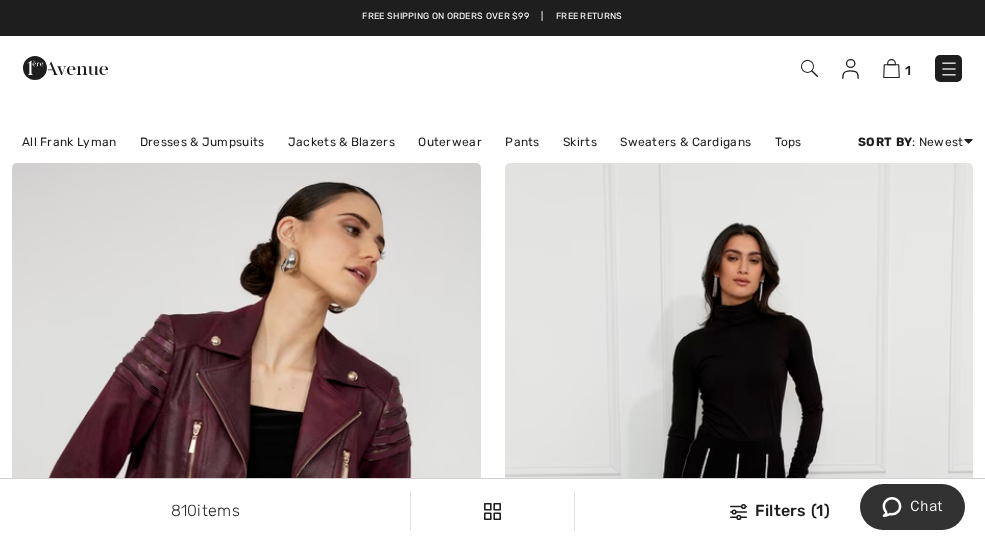click on "Price: Low to High" at bounding box center (893, 196) 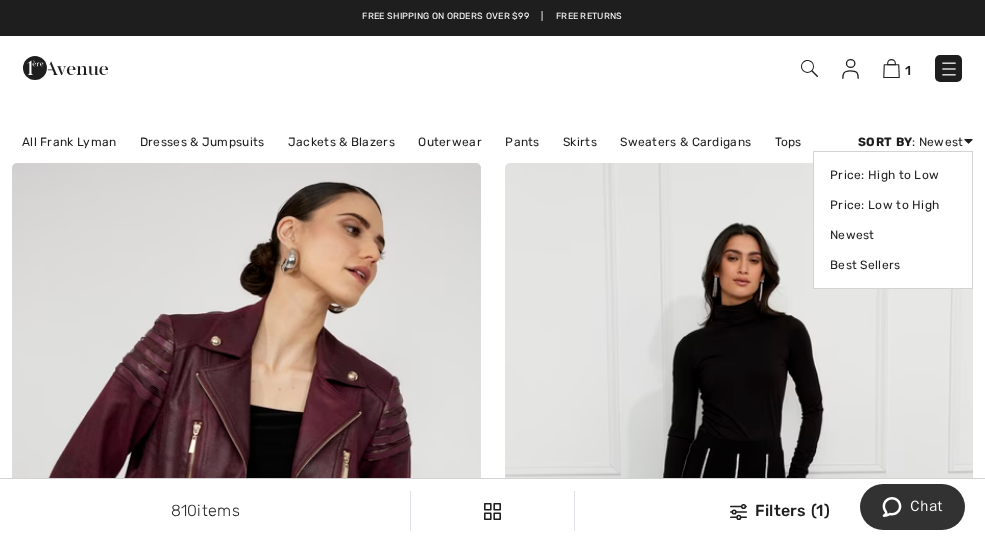 click on "Price: Low to High" at bounding box center [893, 205] 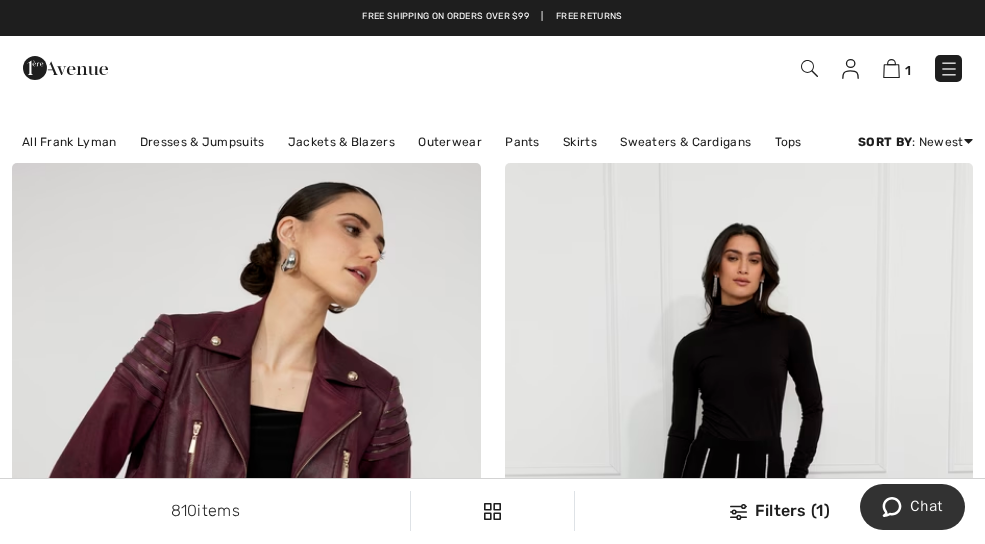 click on "Price: Low to High" at bounding box center (893, 196) 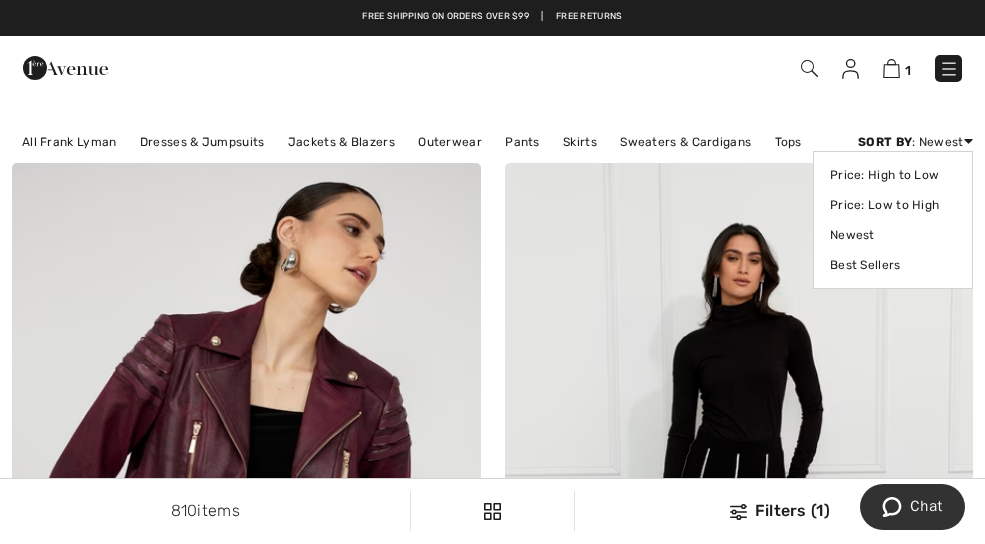 click on "Price: Low to High" at bounding box center (893, 205) 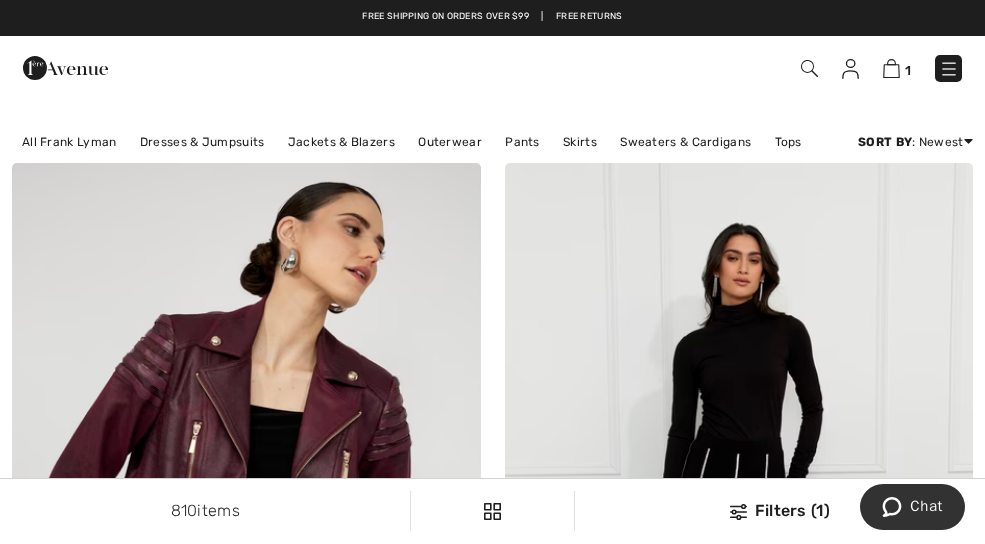 click on "Price: Low to High" at bounding box center [893, 196] 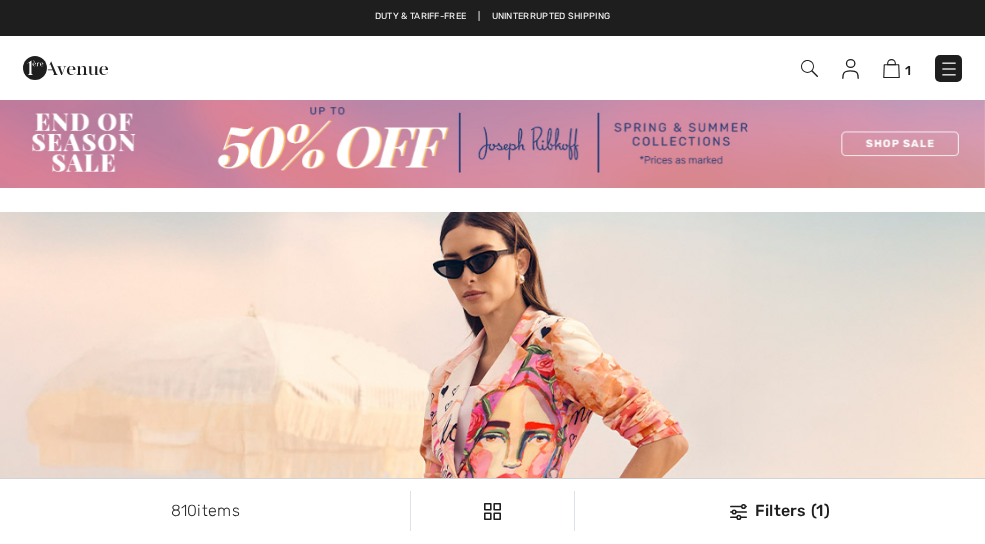 scroll, scrollTop: 0, scrollLeft: 0, axis: both 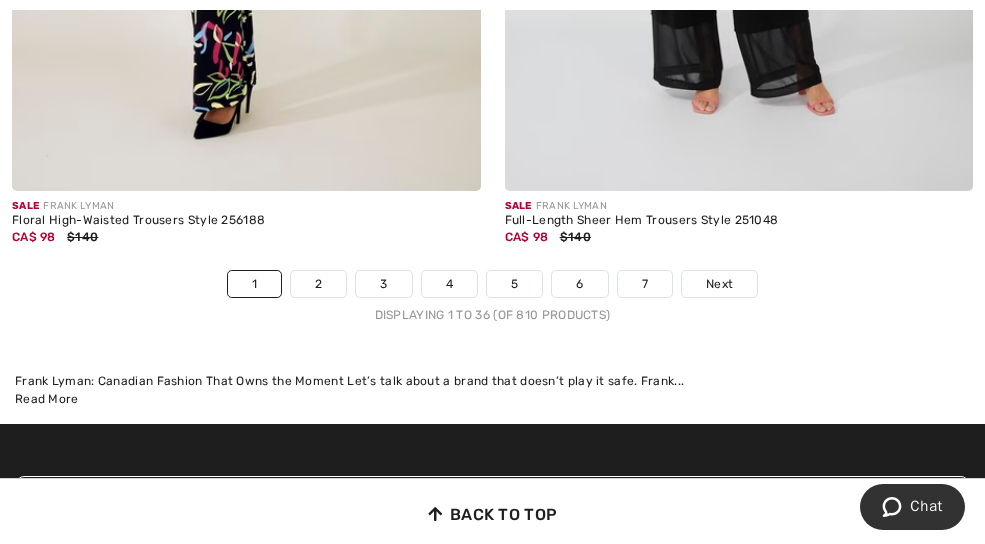 click on "Next" at bounding box center [719, 284] 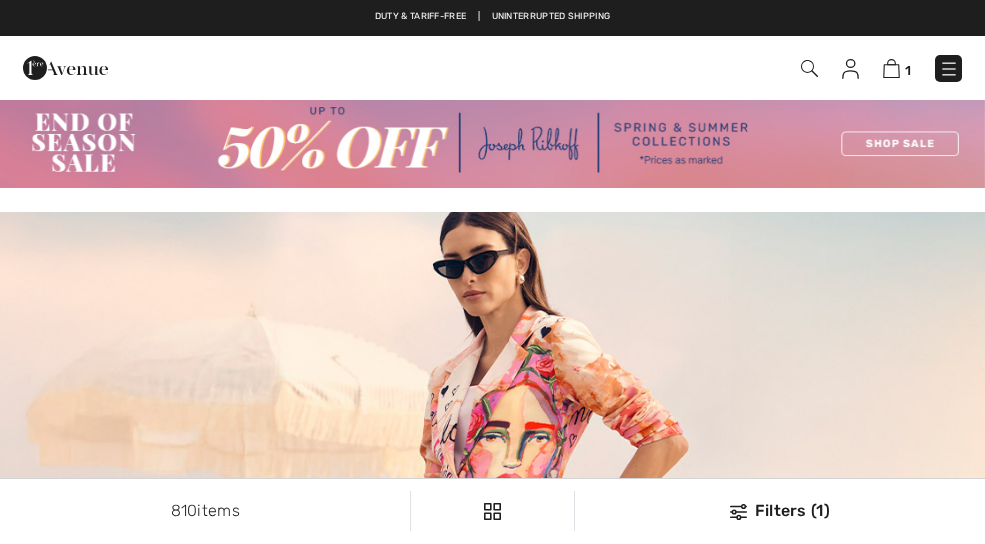 scroll, scrollTop: 0, scrollLeft: 0, axis: both 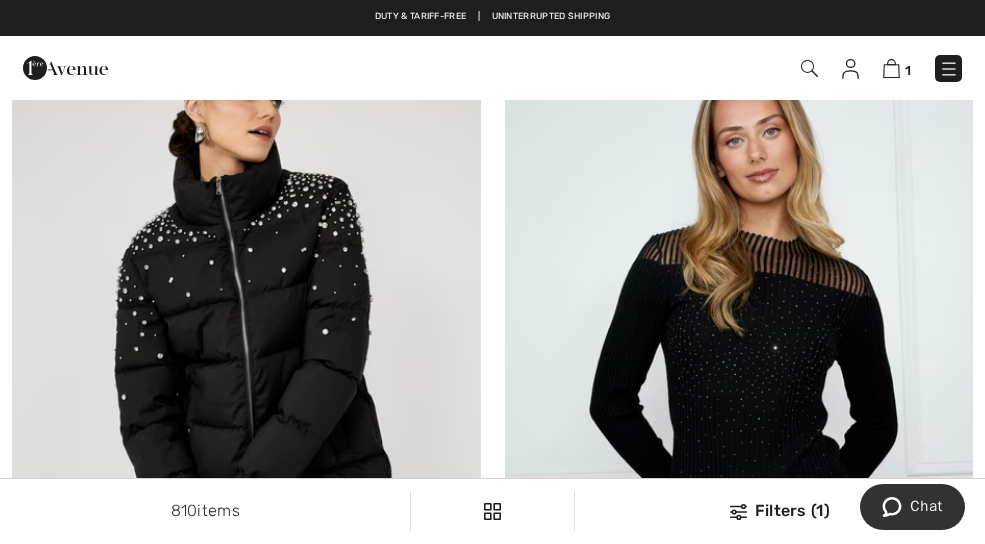 click at bounding box center [809, 68] 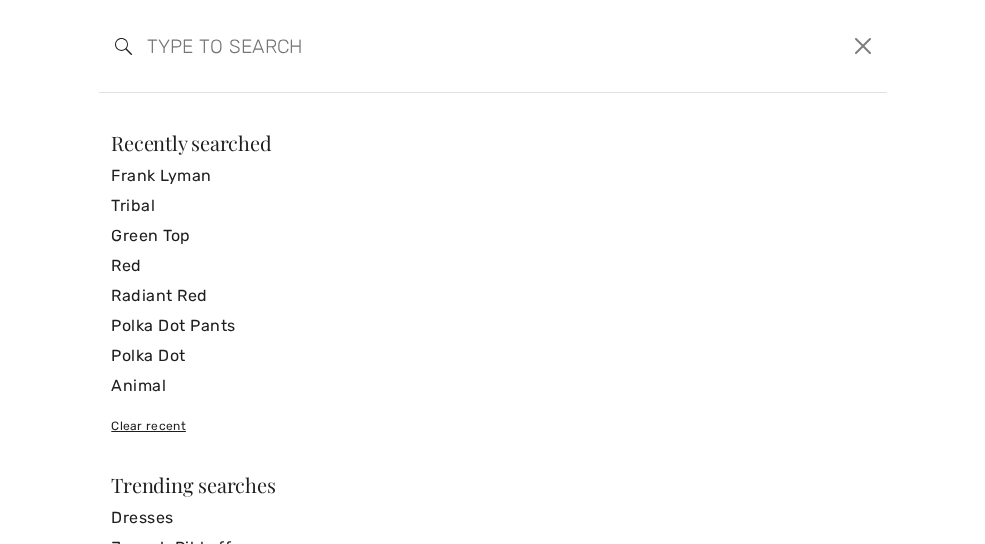 click at bounding box center (406, 46) 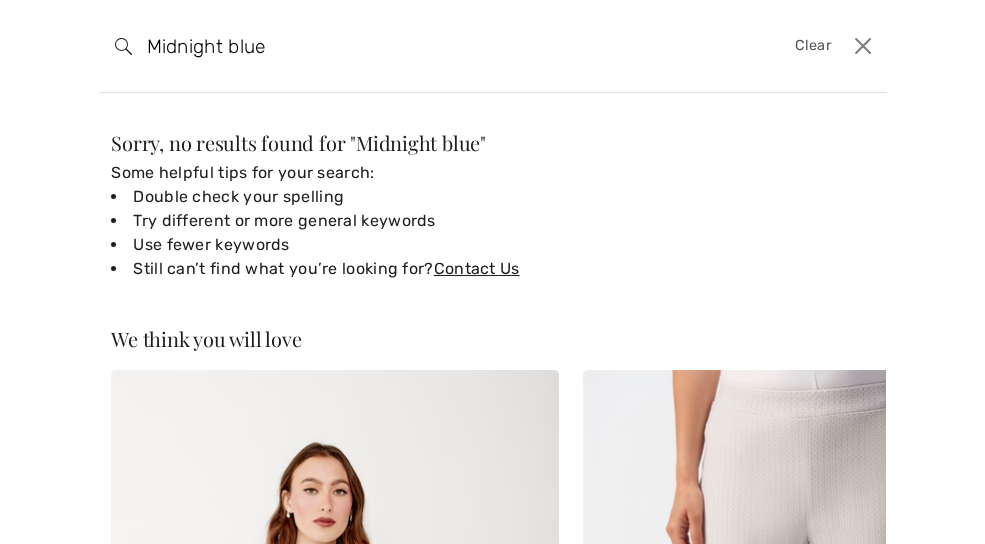 type on "Midnight blue" 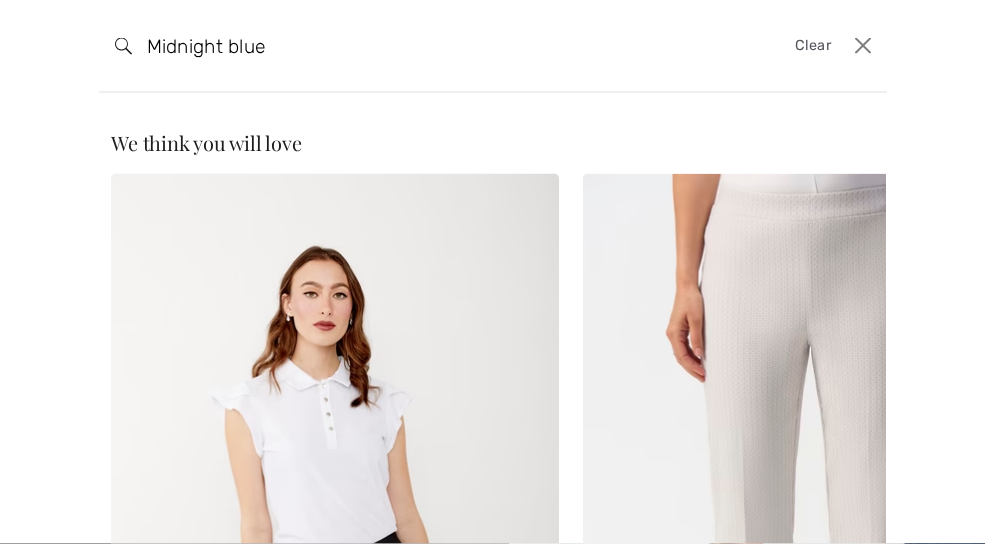 scroll, scrollTop: 9599, scrollLeft: 0, axis: vertical 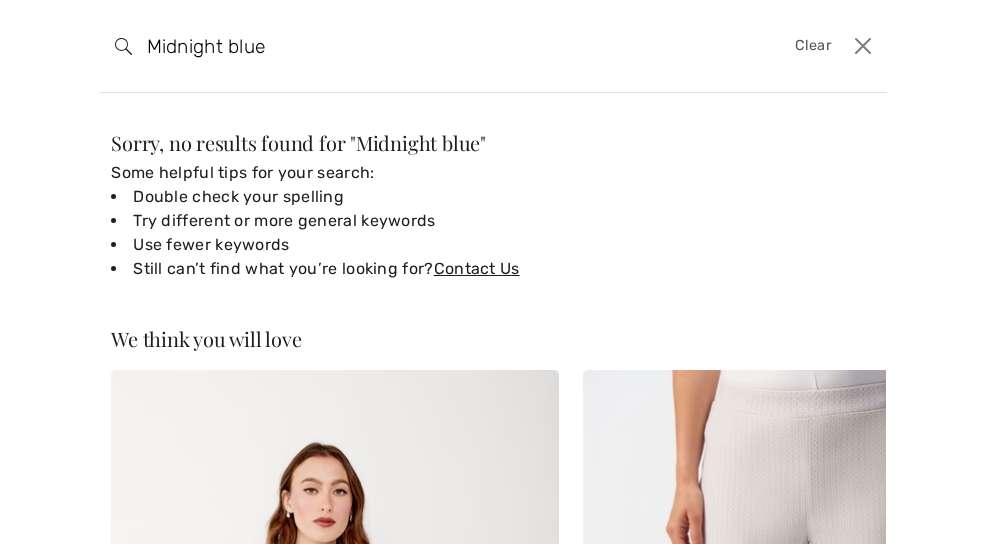 click on "Clear" at bounding box center [813, 46] 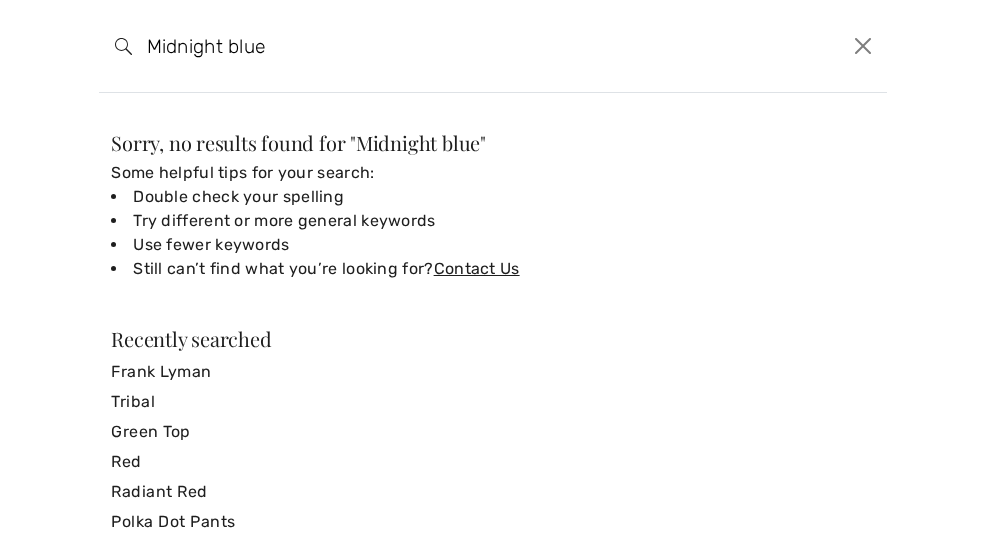 type 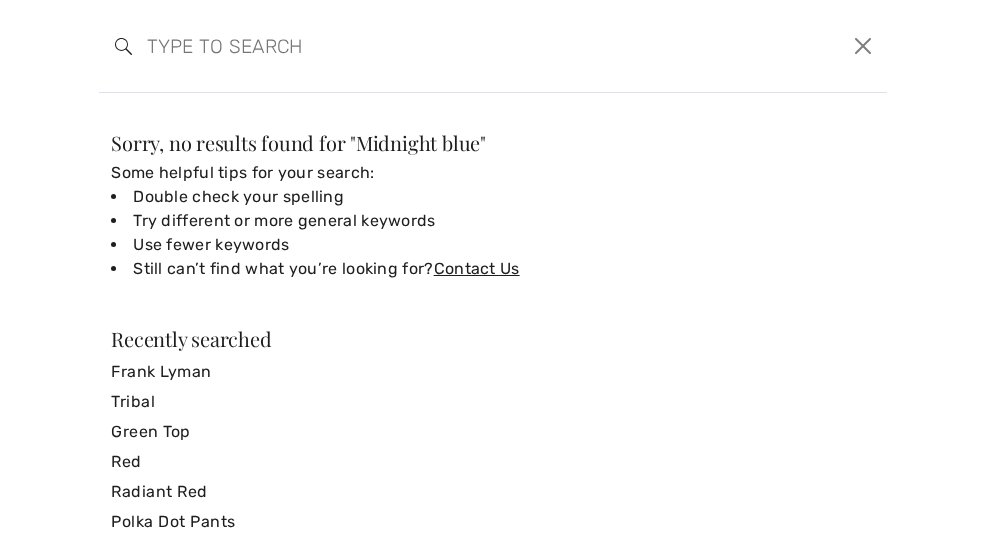 click at bounding box center [863, 46] 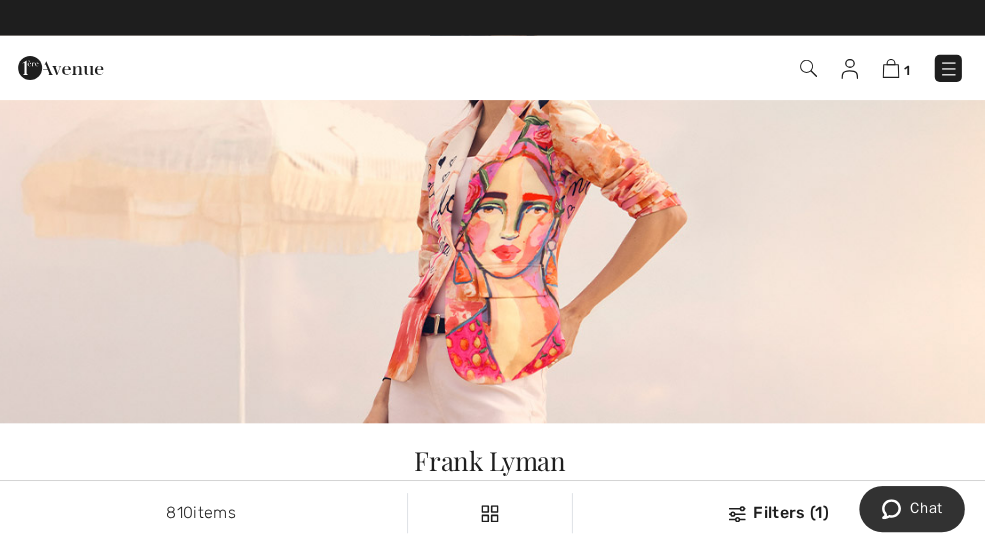 scroll, scrollTop: 0, scrollLeft: 0, axis: both 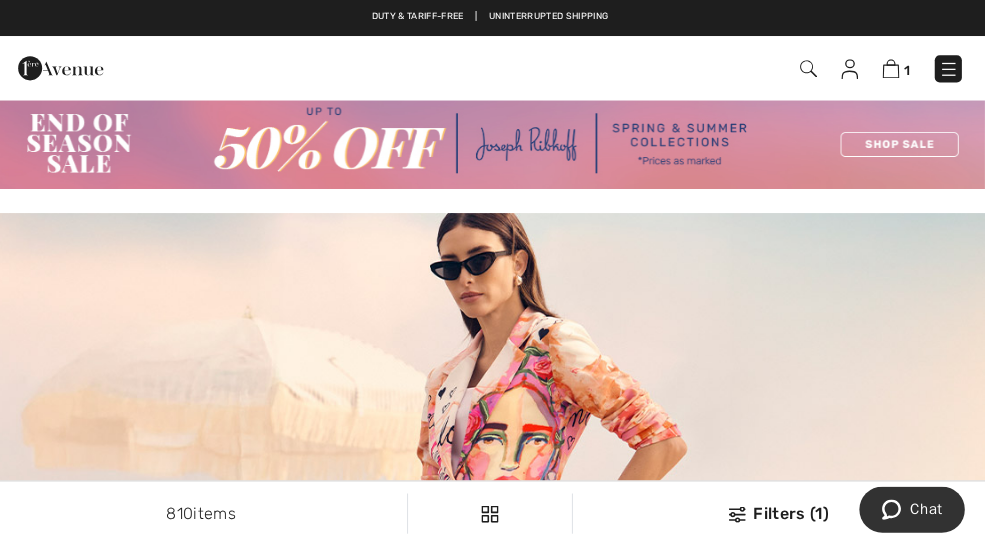 click at bounding box center (891, 68) 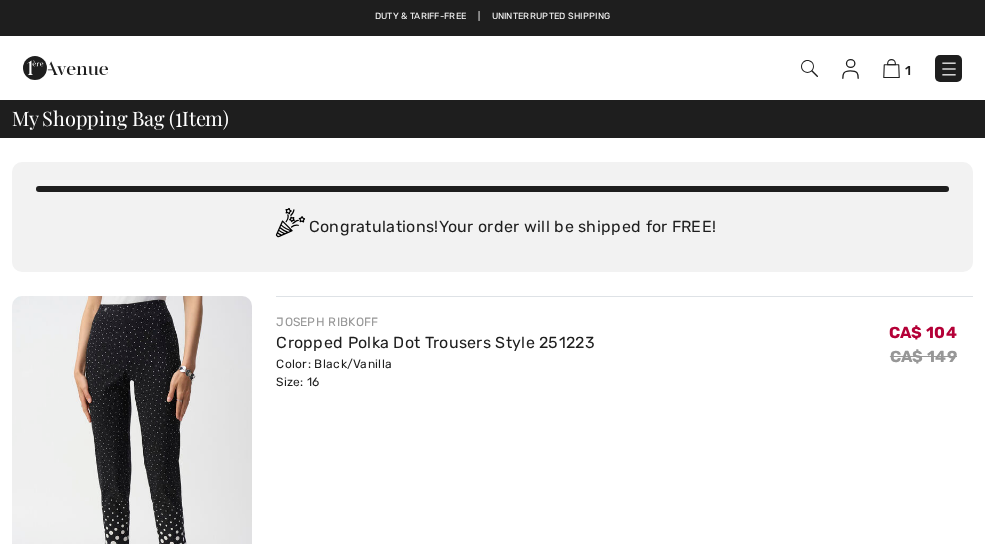 scroll, scrollTop: 0, scrollLeft: 0, axis: both 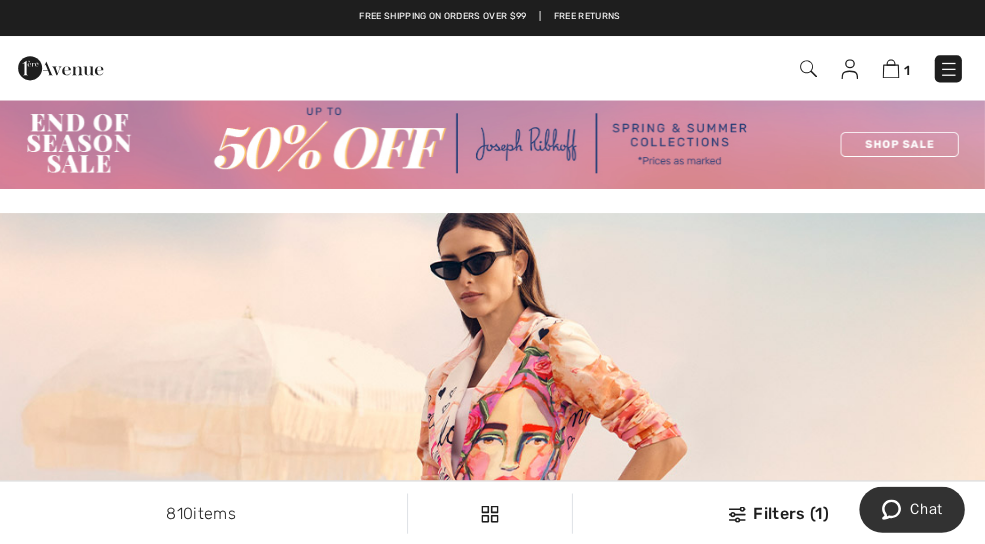 click at bounding box center (492, 143) 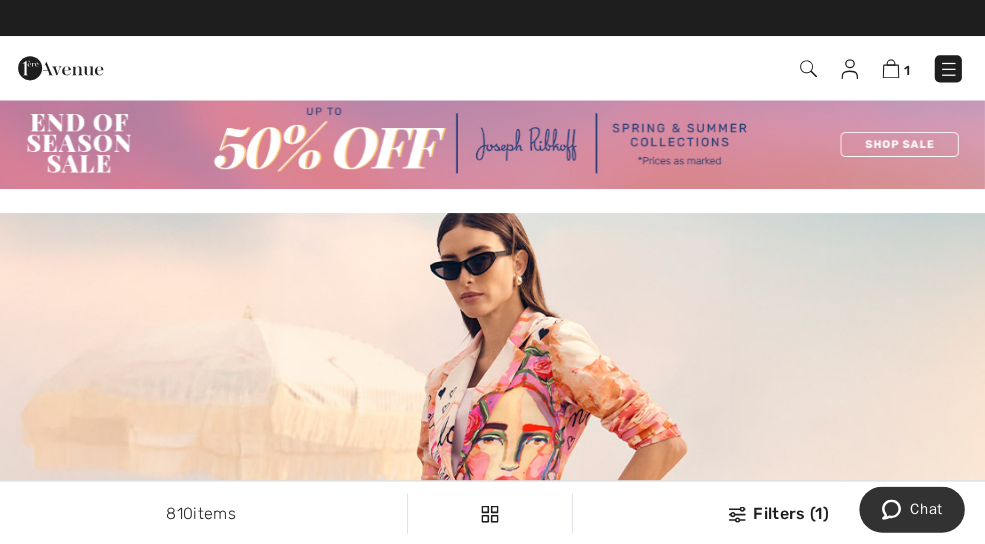 click at bounding box center (492, 143) 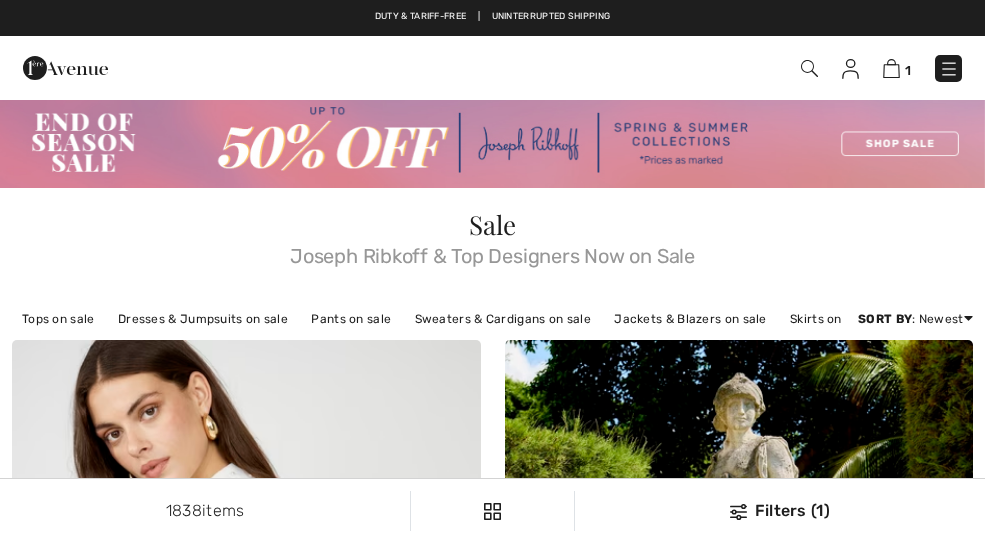 scroll, scrollTop: 0, scrollLeft: 0, axis: both 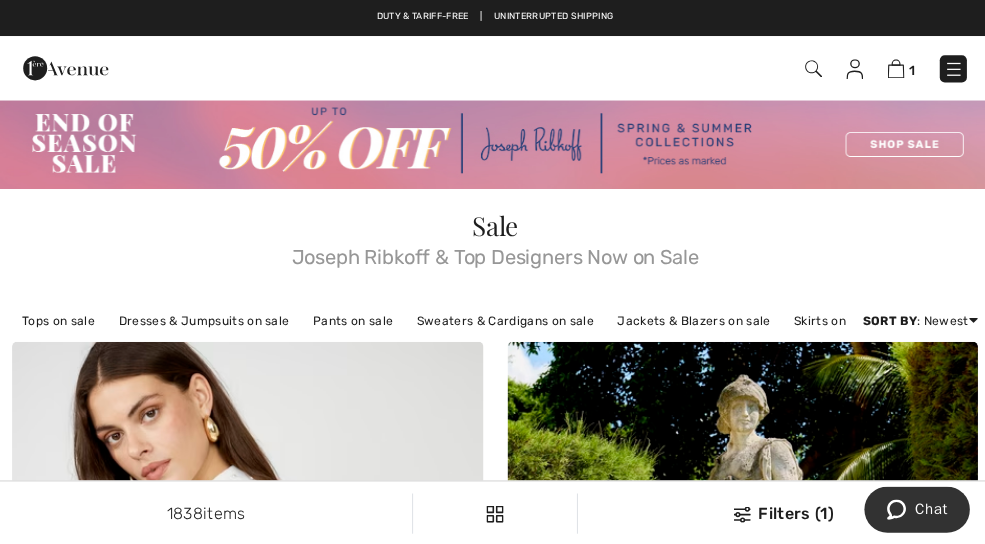 click at bounding box center (809, 68) 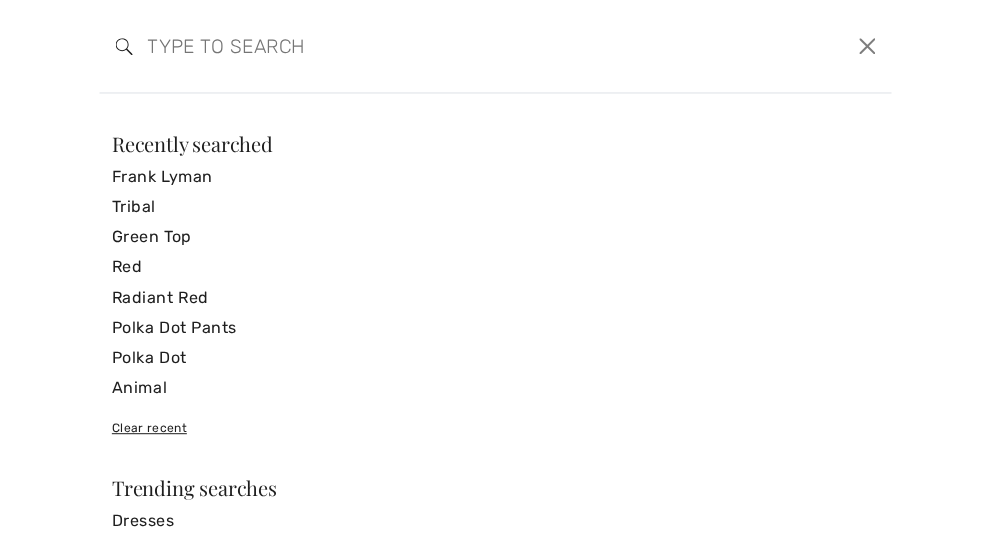 click on "Frank Lyman" at bounding box center (492, 176) 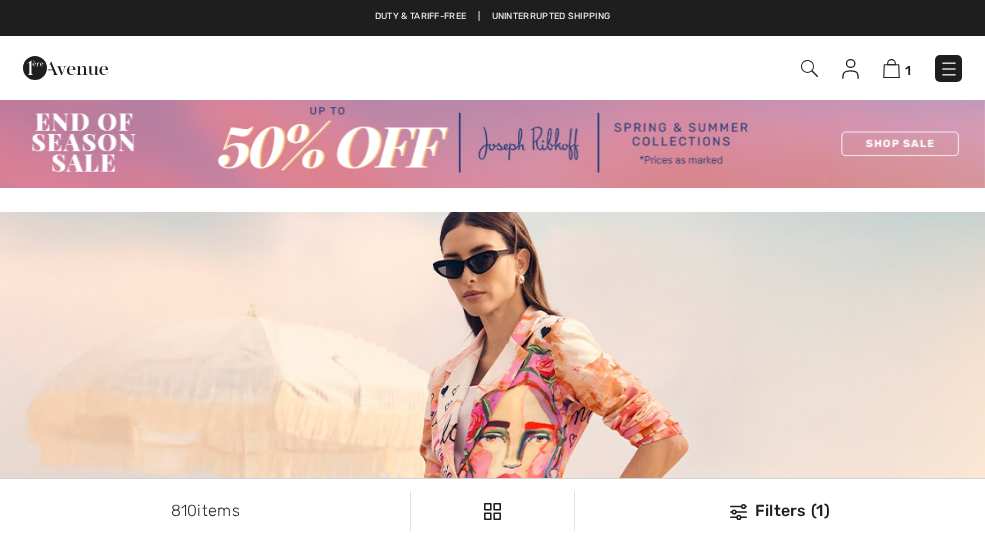 scroll, scrollTop: 0, scrollLeft: 0, axis: both 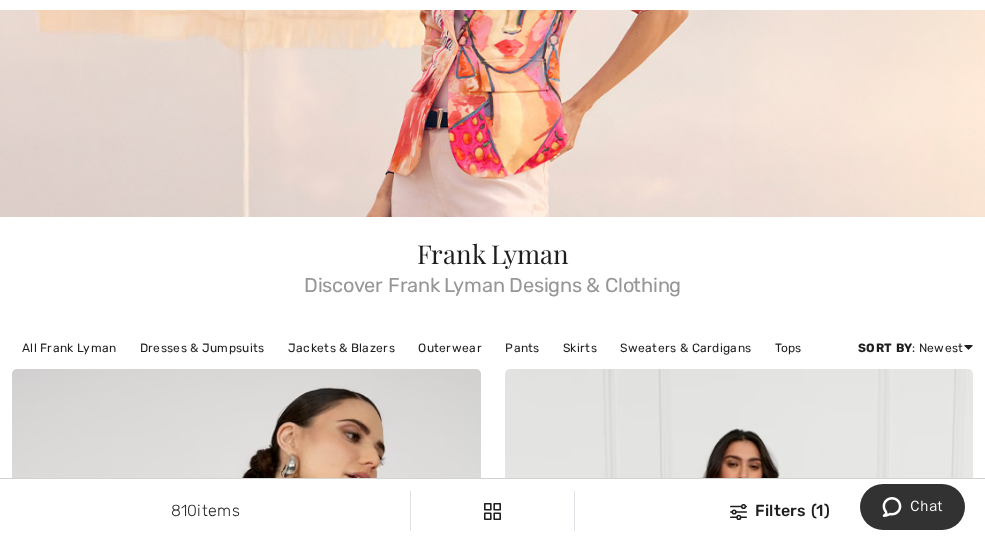 click on "Price: Low to High" at bounding box center (893, 402) 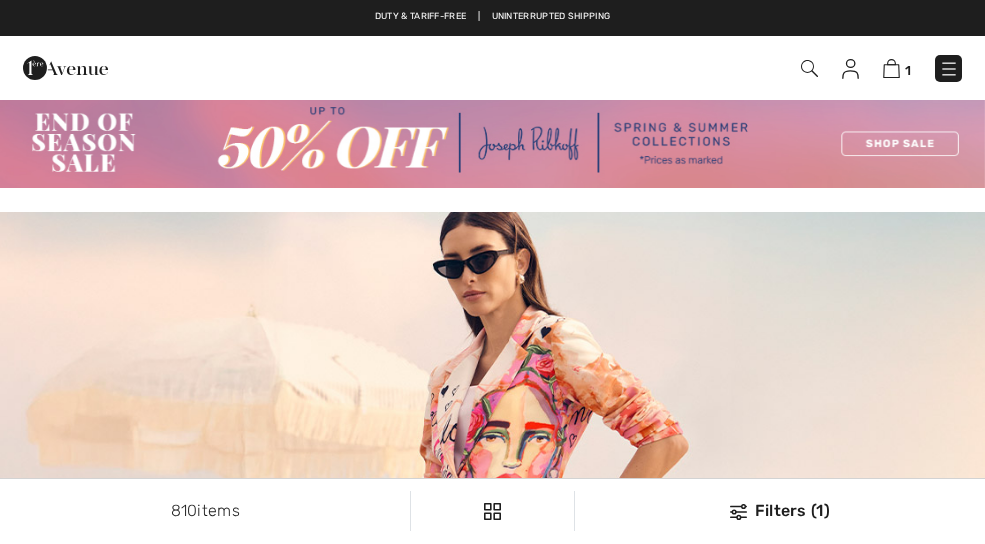 scroll, scrollTop: 0, scrollLeft: 0, axis: both 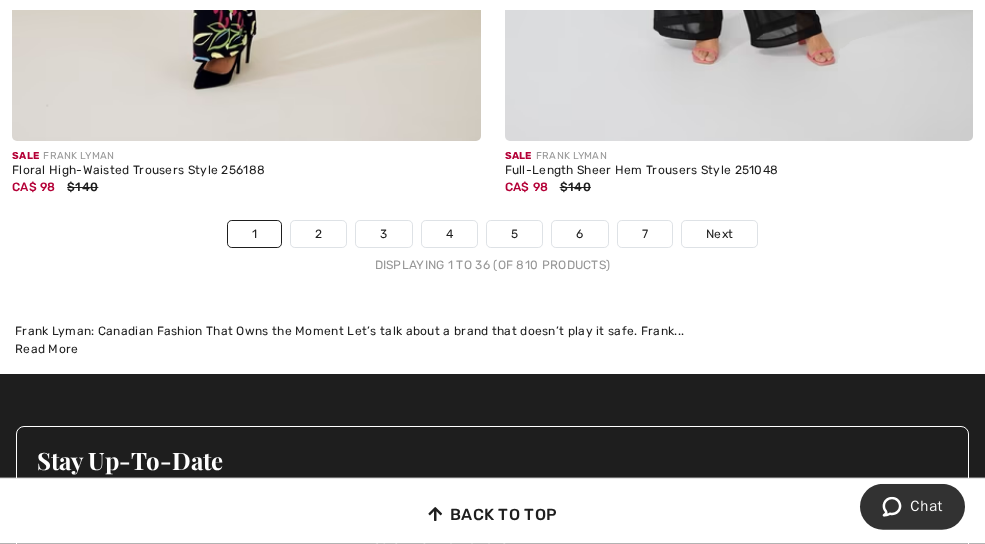 click on "Next" at bounding box center [719, 234] 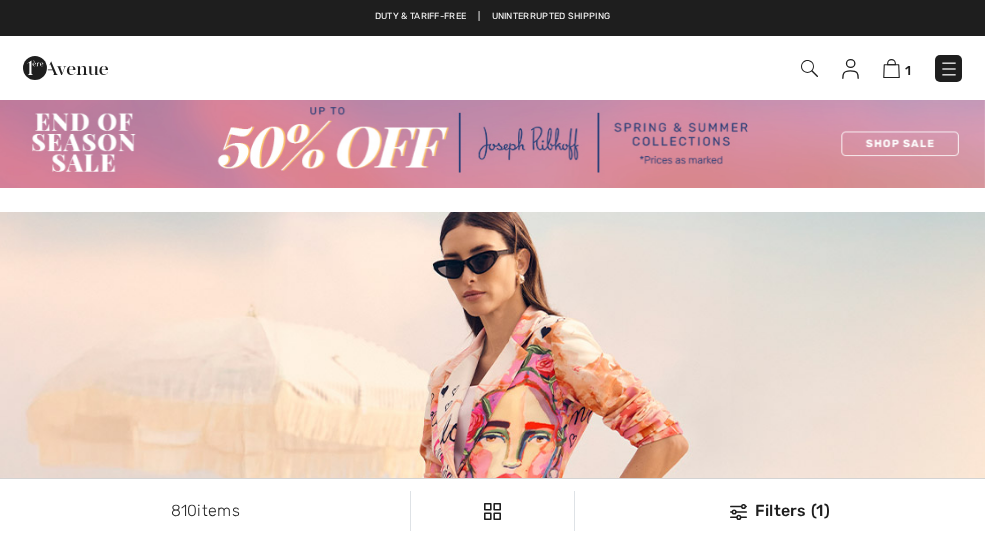 scroll, scrollTop: 0, scrollLeft: 0, axis: both 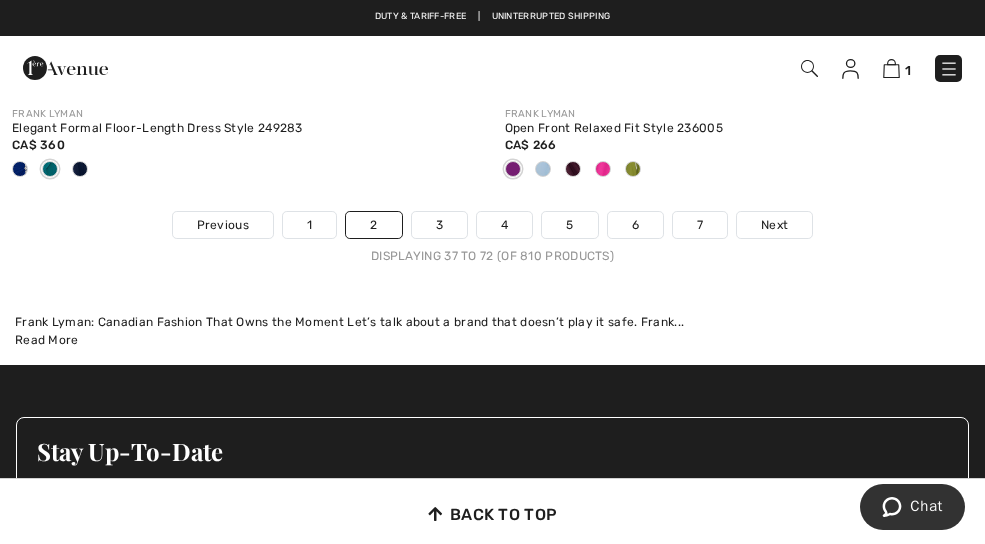 click on "Next" at bounding box center (774, 225) 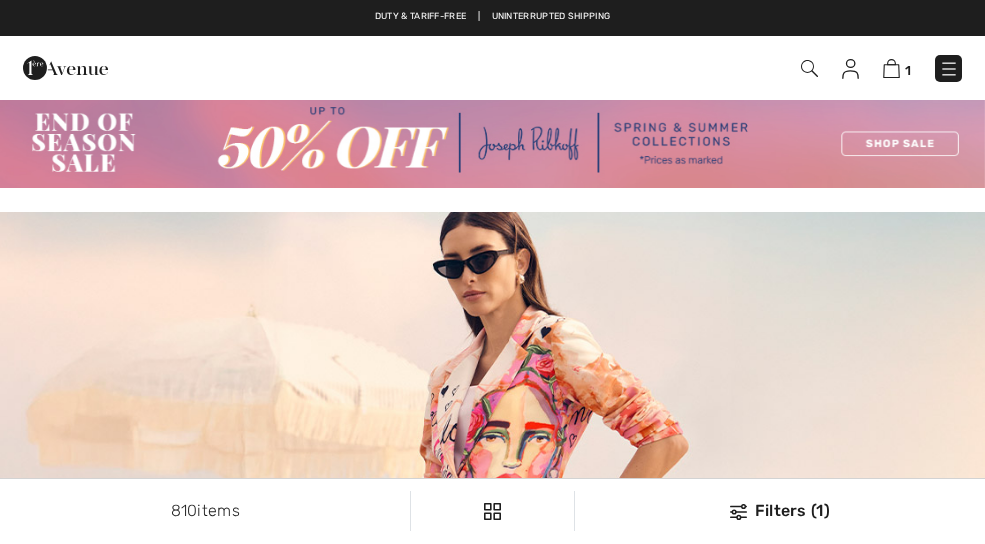 scroll, scrollTop: 0, scrollLeft: 0, axis: both 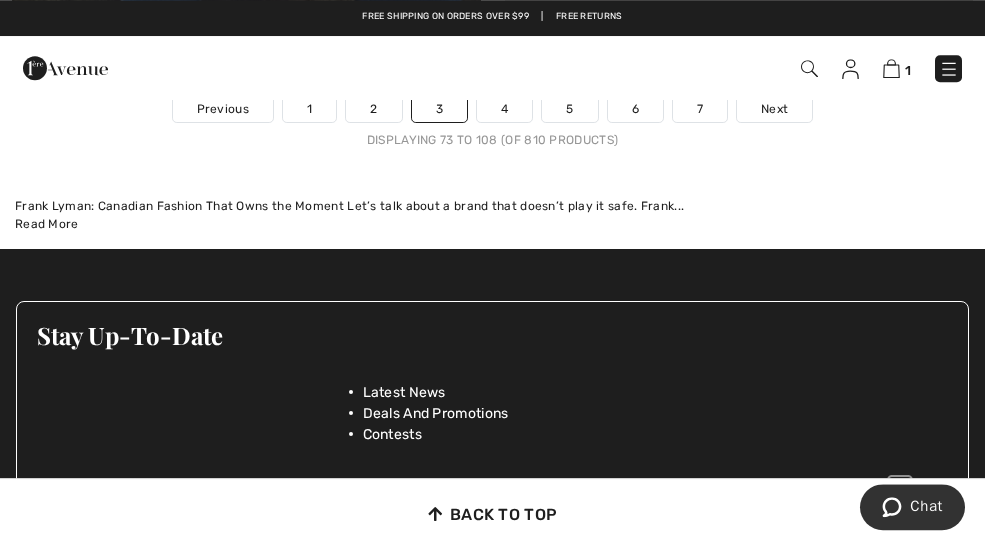 click at bounding box center (492, 485) 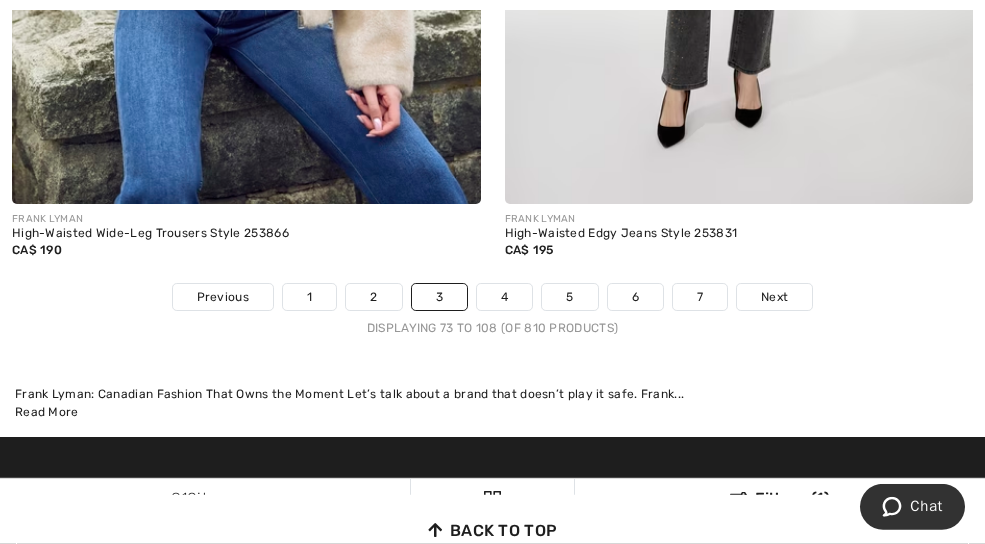 scroll, scrollTop: 14991, scrollLeft: 0, axis: vertical 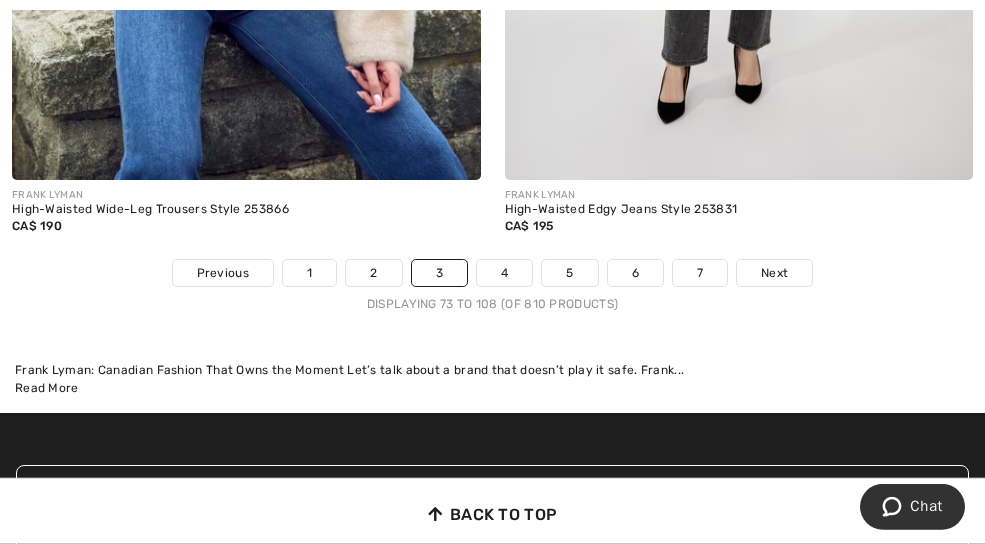 click on "Next" at bounding box center [774, 273] 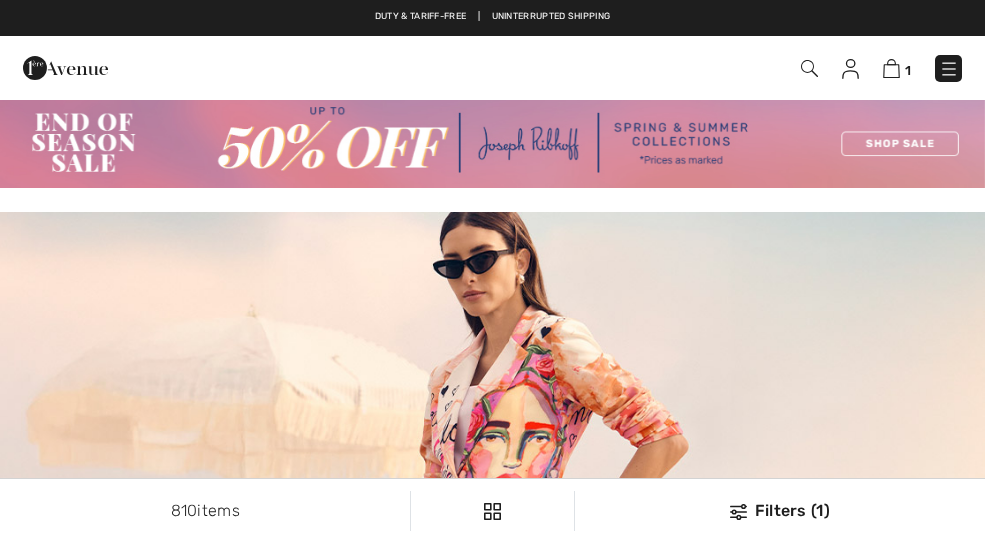 scroll, scrollTop: 0, scrollLeft: 0, axis: both 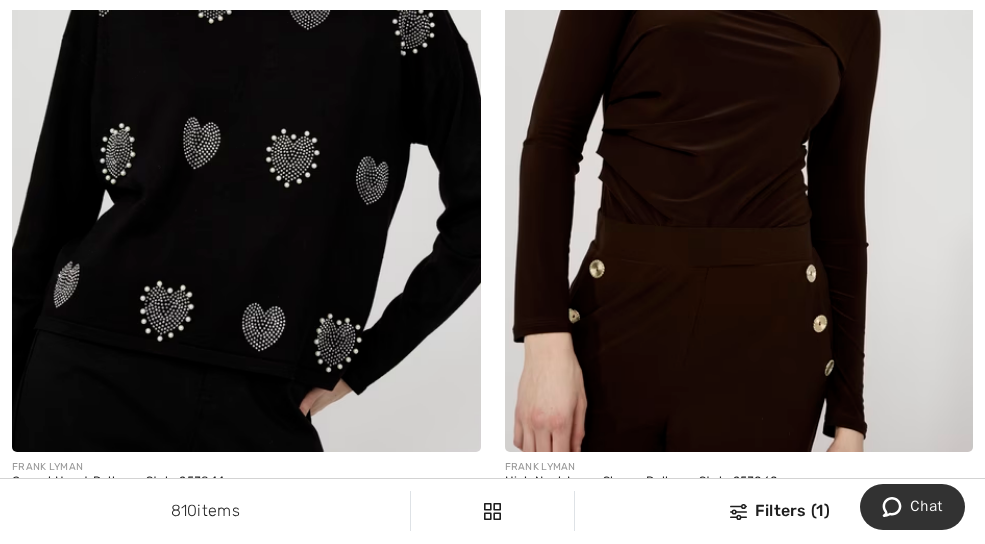 click on "Casual Heart Pullover Style 253844" at bounding box center [246, 482] 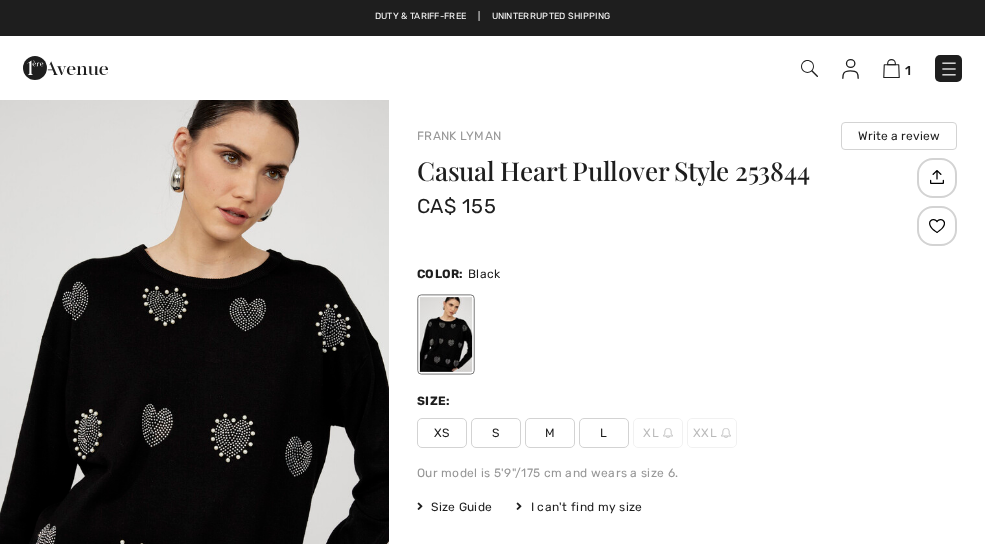 checkbox on "true" 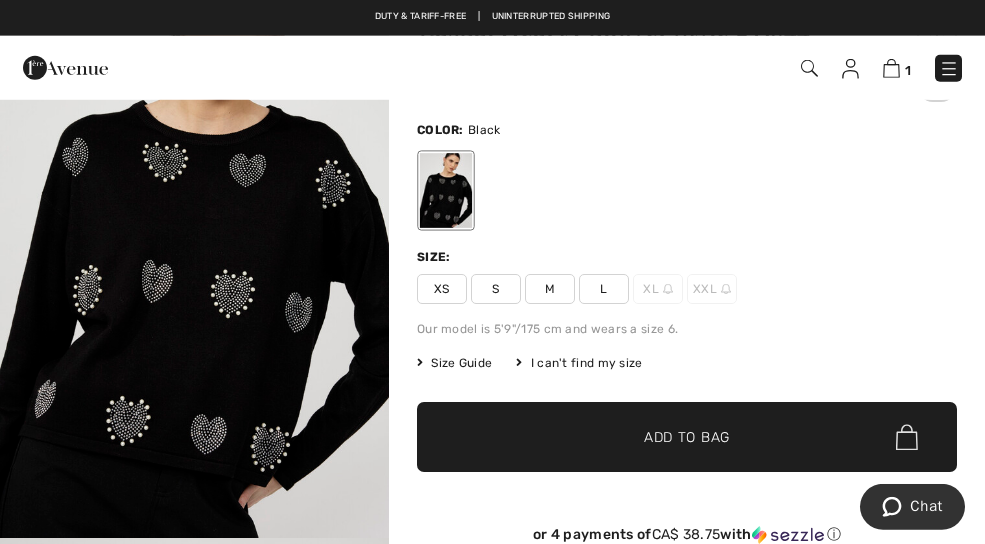 scroll, scrollTop: 145, scrollLeft: 0, axis: vertical 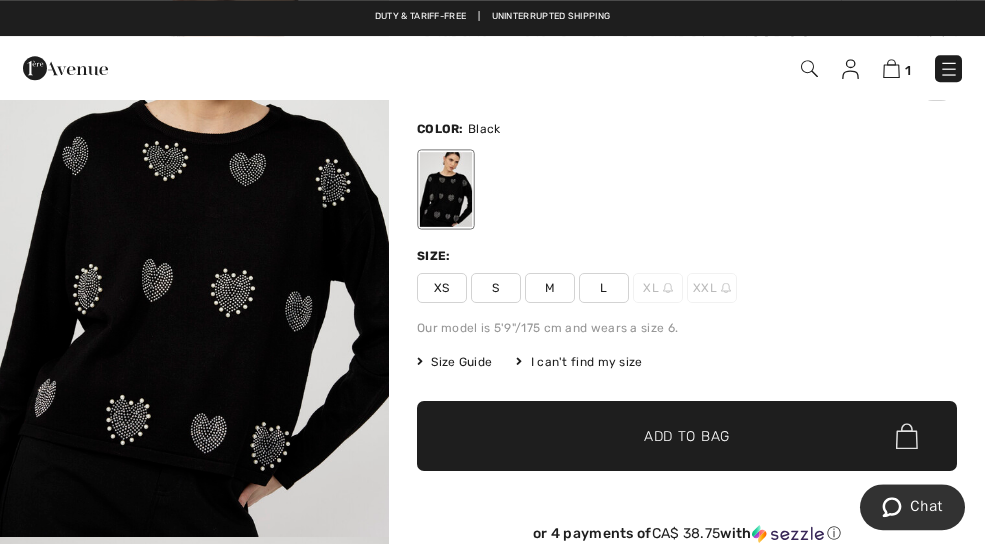 click on "Size Guide" at bounding box center [454, 362] 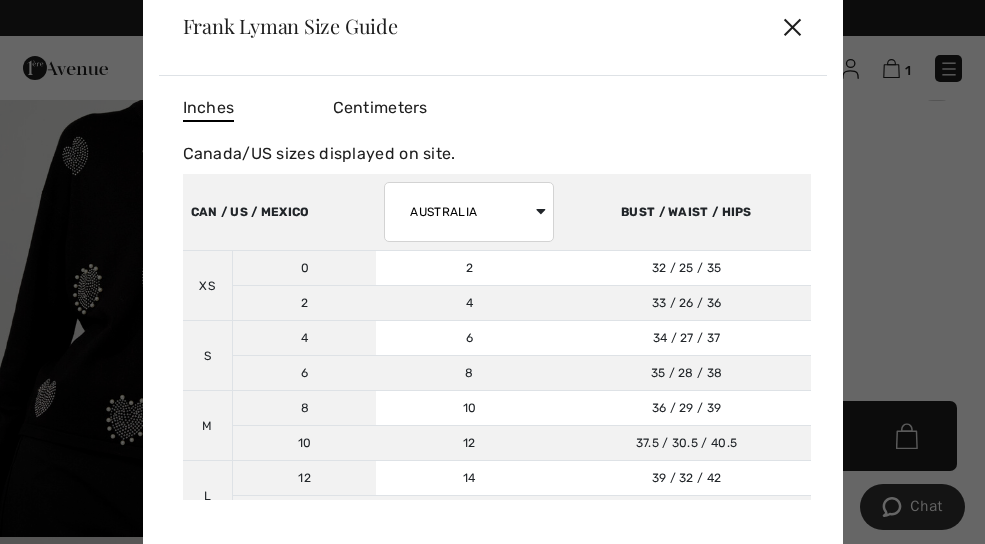 click on "6" at bounding box center (469, 338) 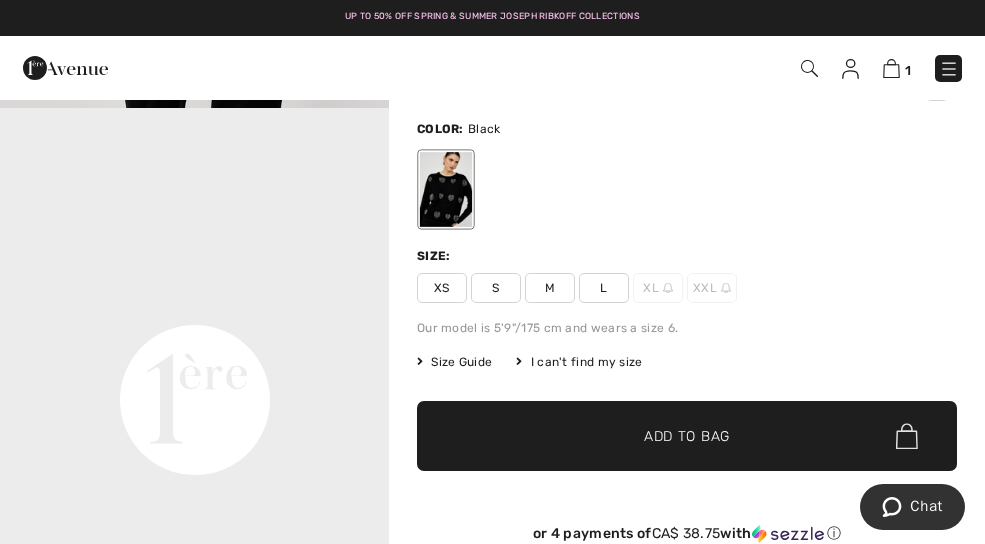 scroll, scrollTop: 1087, scrollLeft: 0, axis: vertical 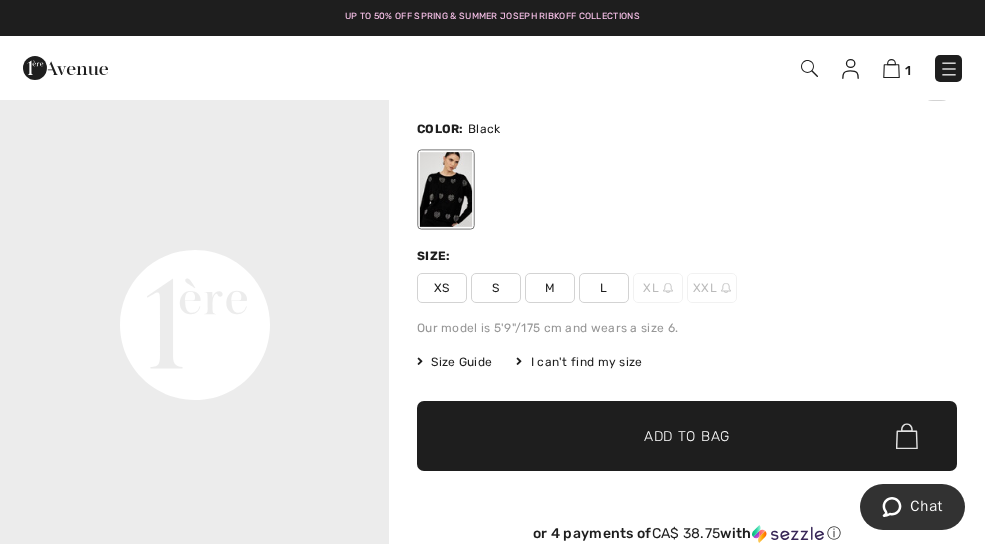 click on "Your browser does not support the video tag." at bounding box center (194, 130) 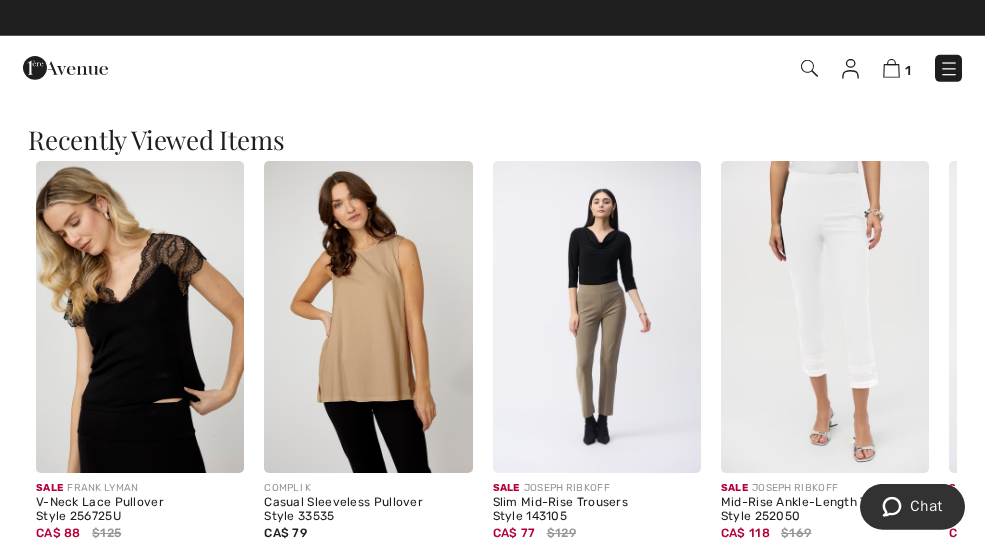 scroll, scrollTop: 2501, scrollLeft: 0, axis: vertical 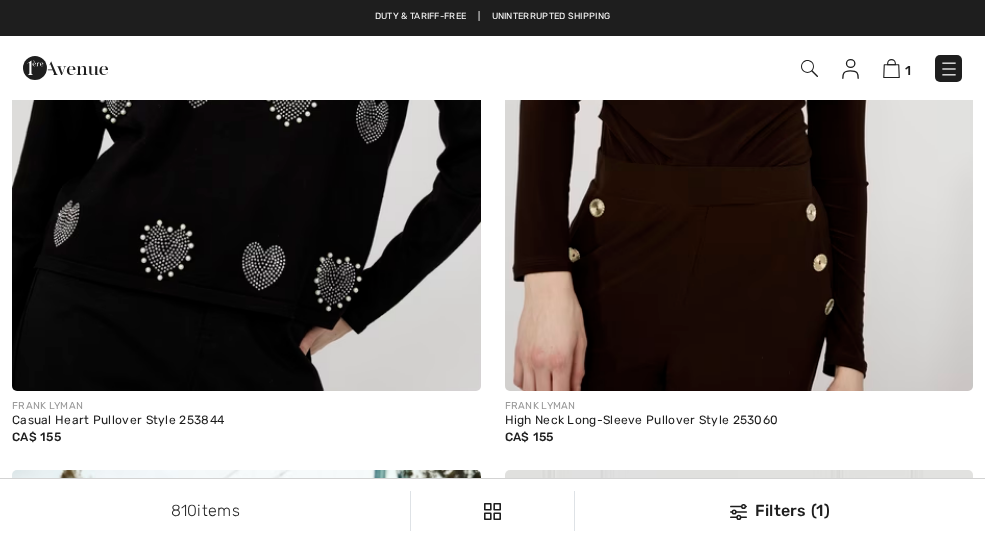 checkbox on "true" 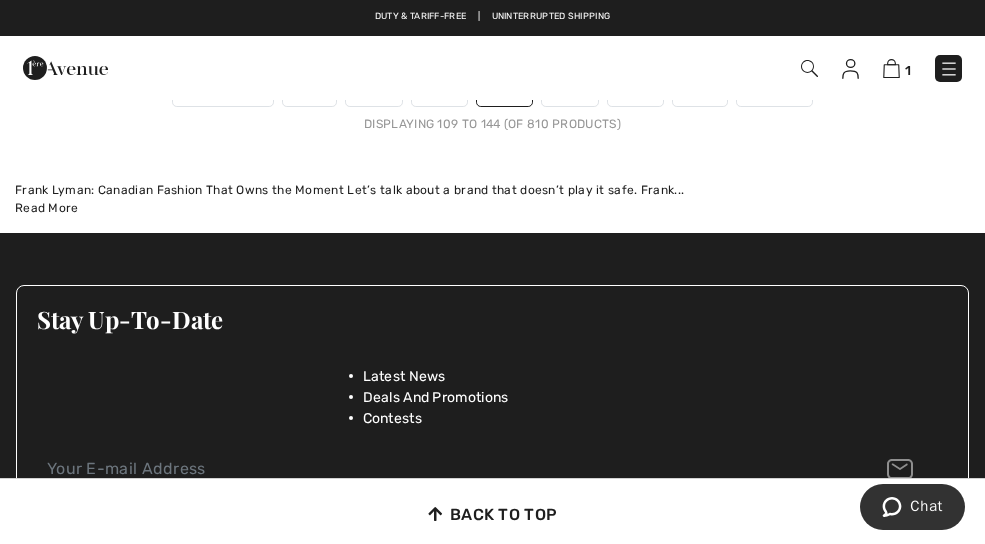 scroll, scrollTop: 15215, scrollLeft: 0, axis: vertical 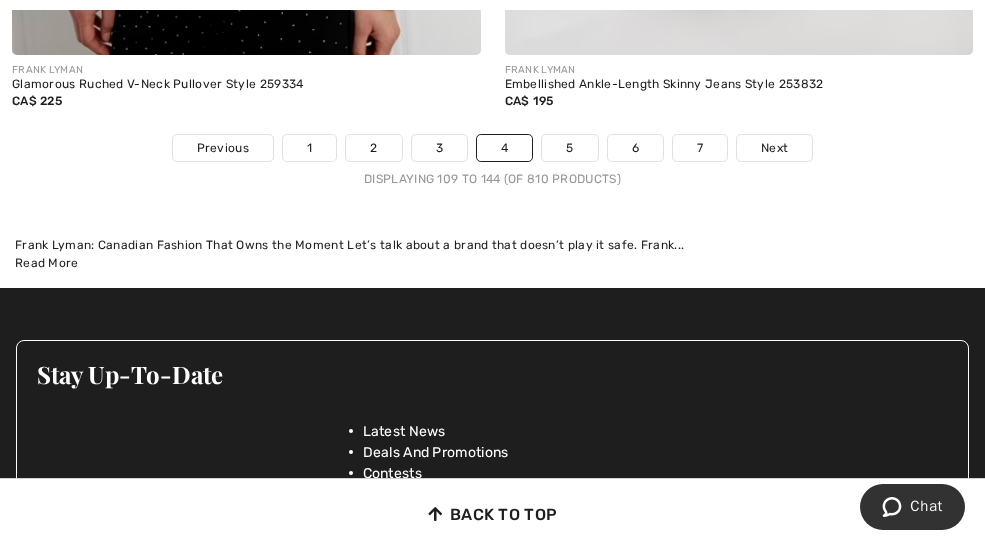 click on "Next" at bounding box center [774, 148] 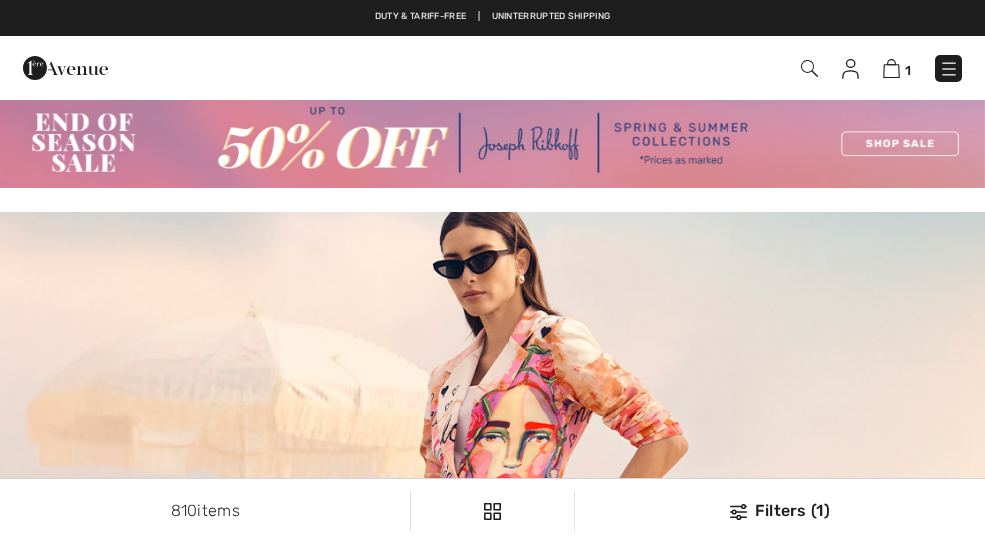 scroll, scrollTop: 0, scrollLeft: 0, axis: both 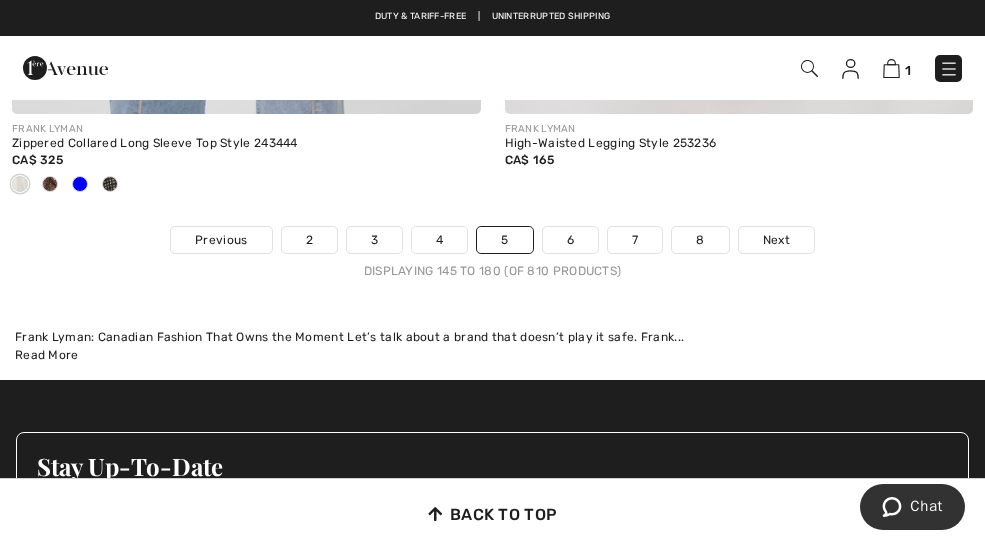 click on "Next" at bounding box center (776, 240) 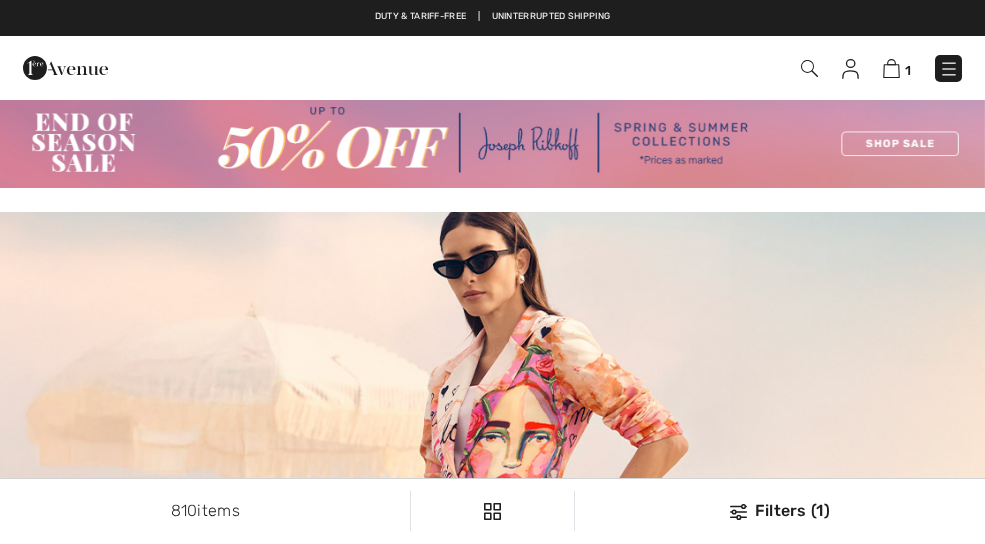 scroll, scrollTop: 0, scrollLeft: 0, axis: both 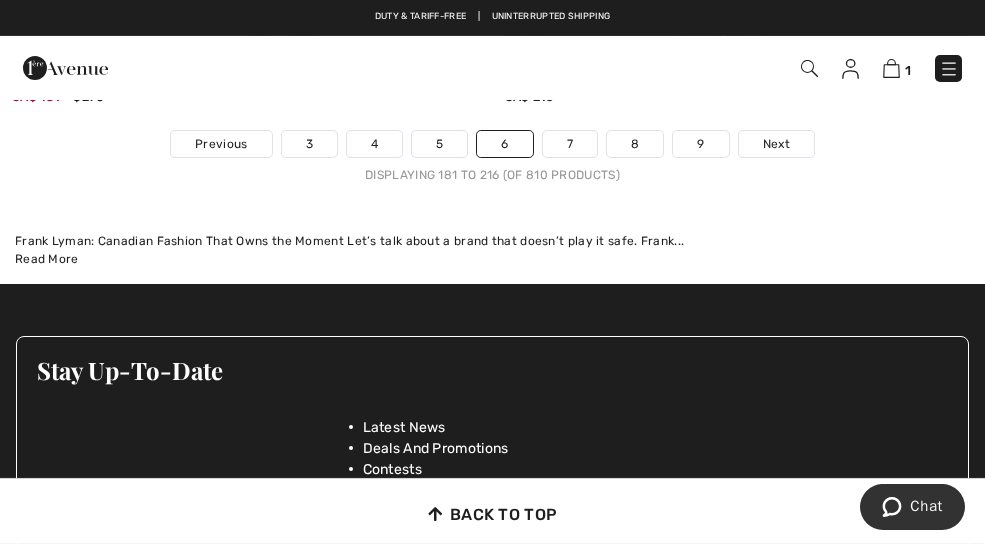 click on "Next" at bounding box center (776, 144) 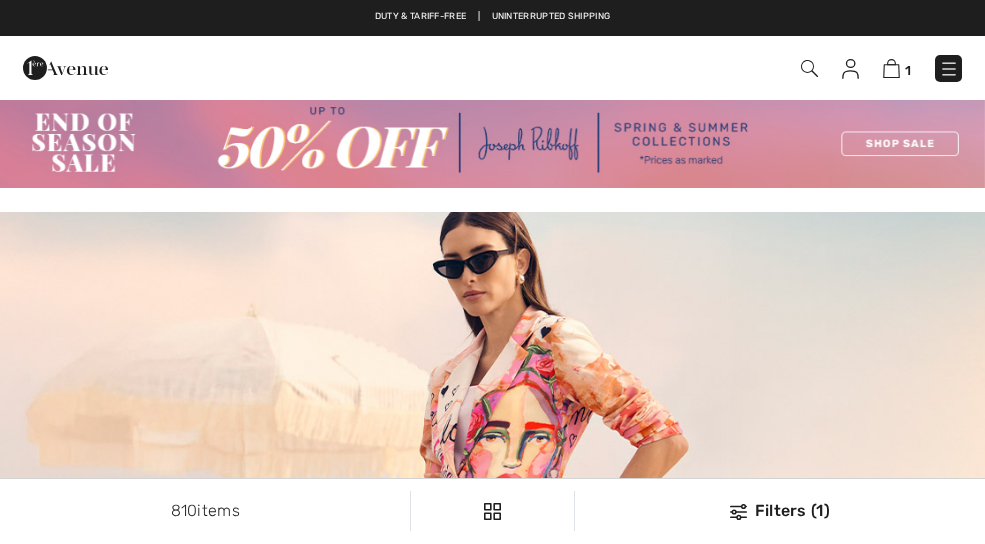 scroll, scrollTop: 0, scrollLeft: 0, axis: both 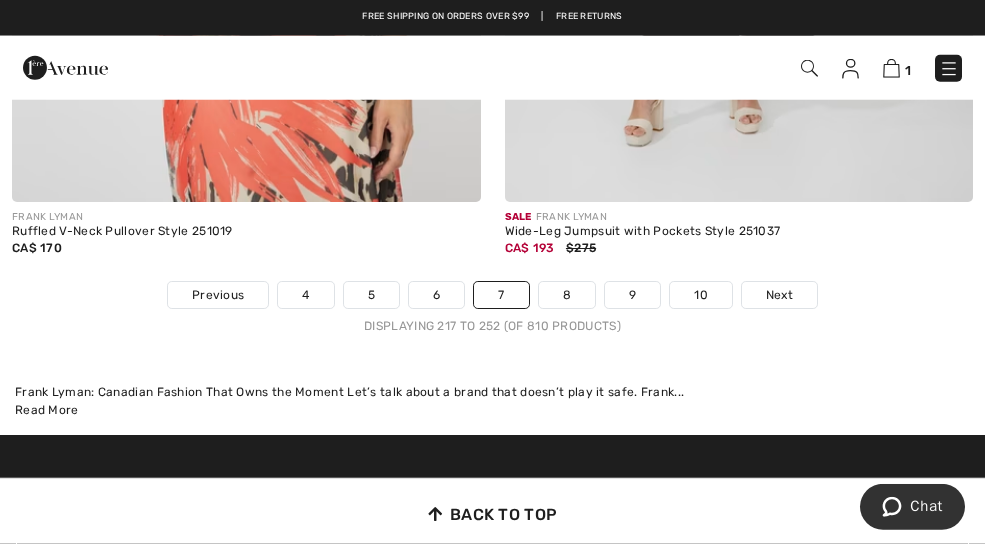 click on "Next" at bounding box center (779, 295) 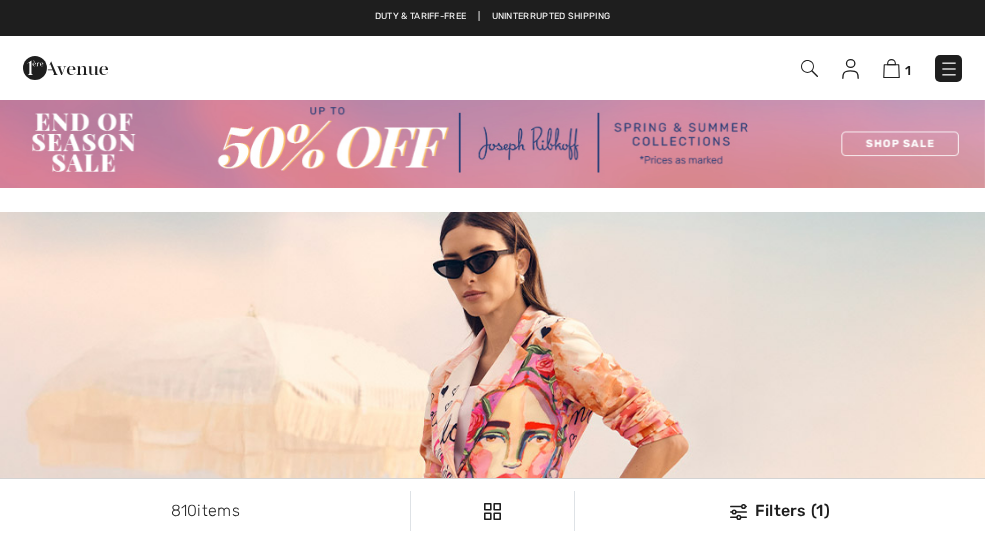 scroll, scrollTop: 0, scrollLeft: 0, axis: both 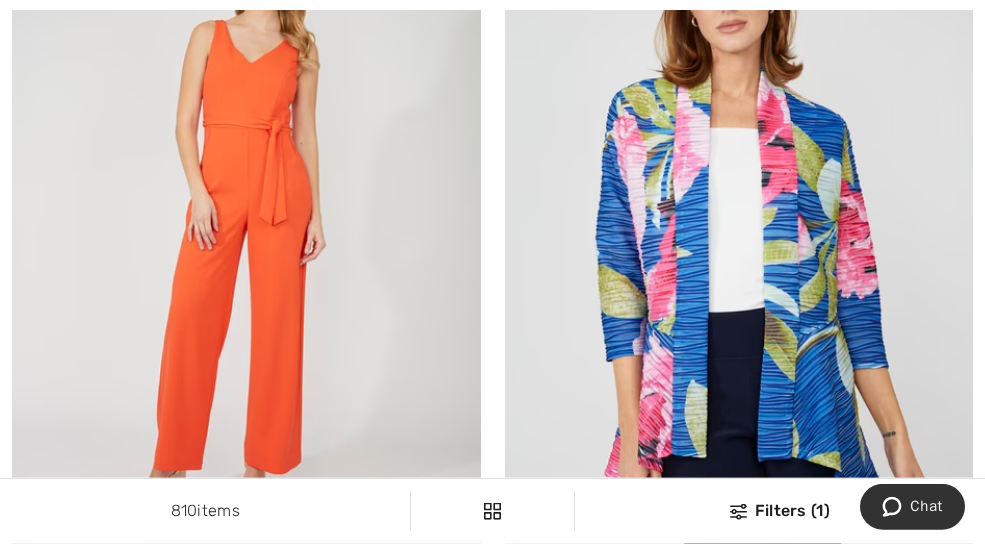 click at bounding box center [739, 222] 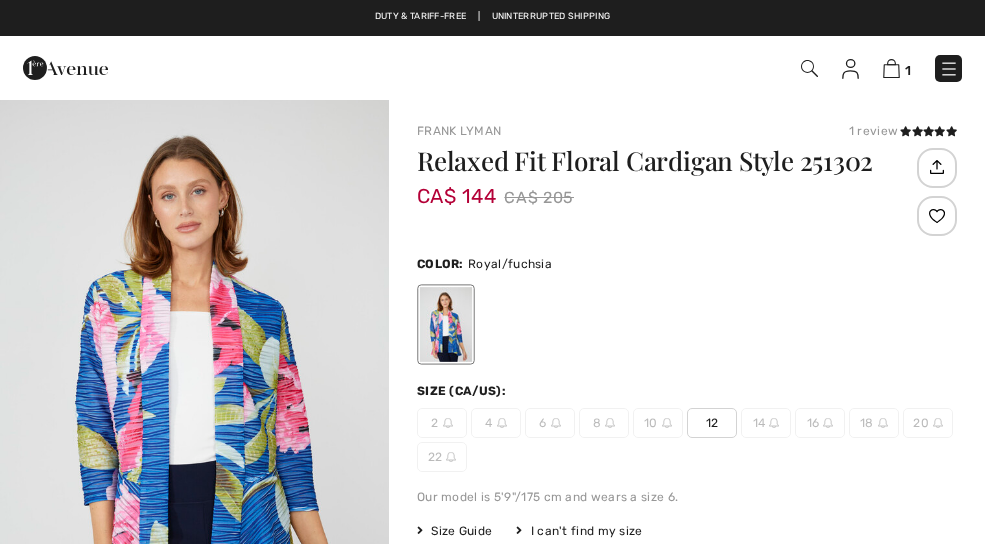 scroll, scrollTop: 0, scrollLeft: 0, axis: both 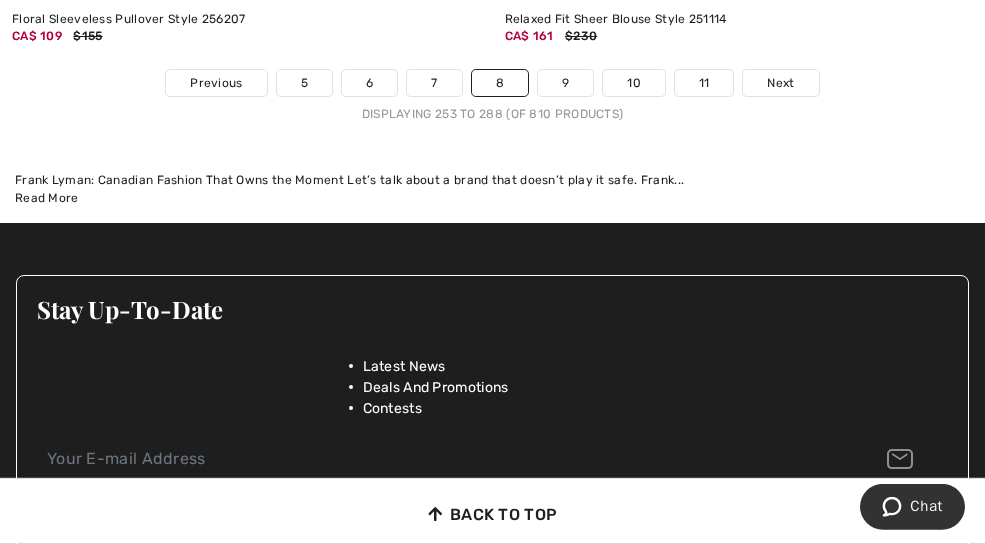 click on "Next" at bounding box center (780, 83) 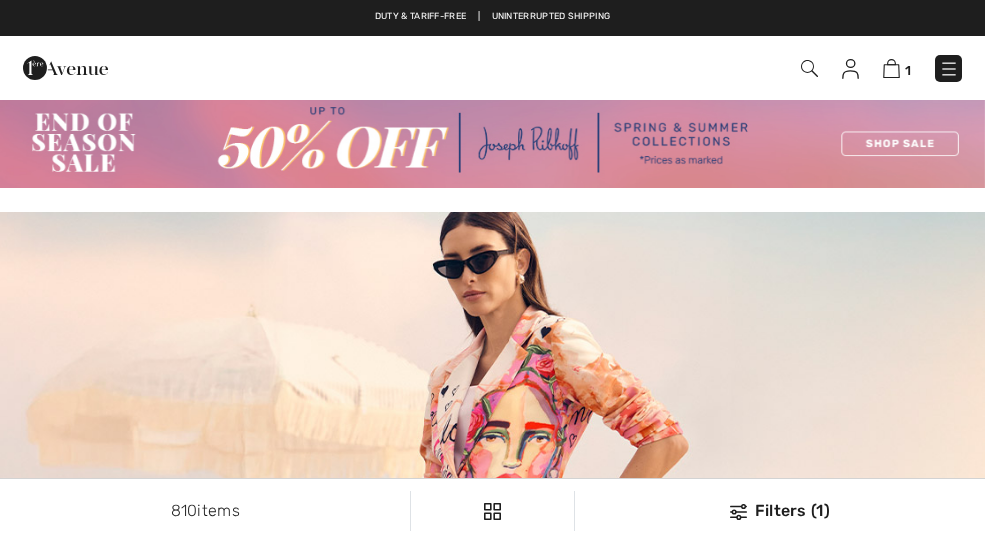 scroll, scrollTop: 0, scrollLeft: 0, axis: both 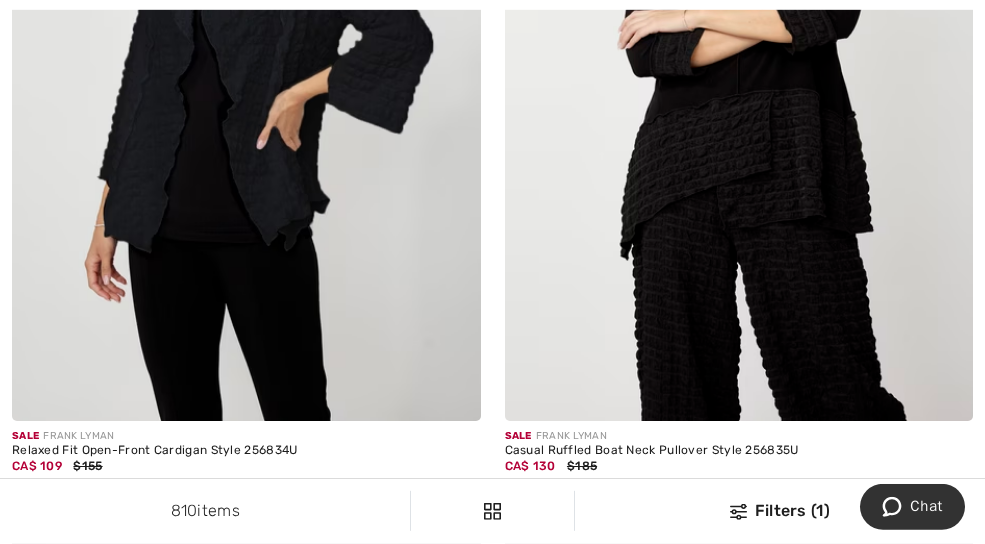 click on "CA$ 109
$155" at bounding box center [246, 466] 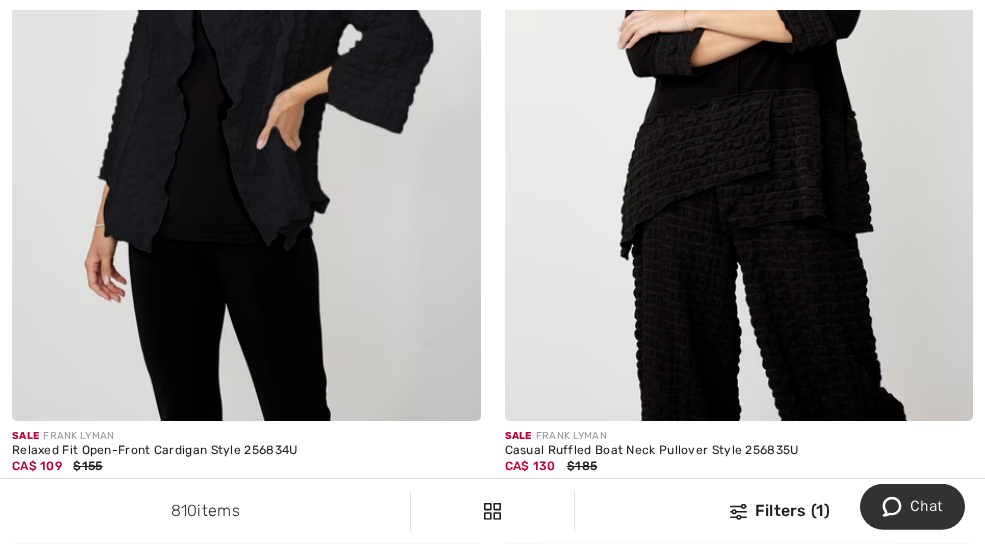 click on "Sale FRANK LYMAN" at bounding box center [246, 436] 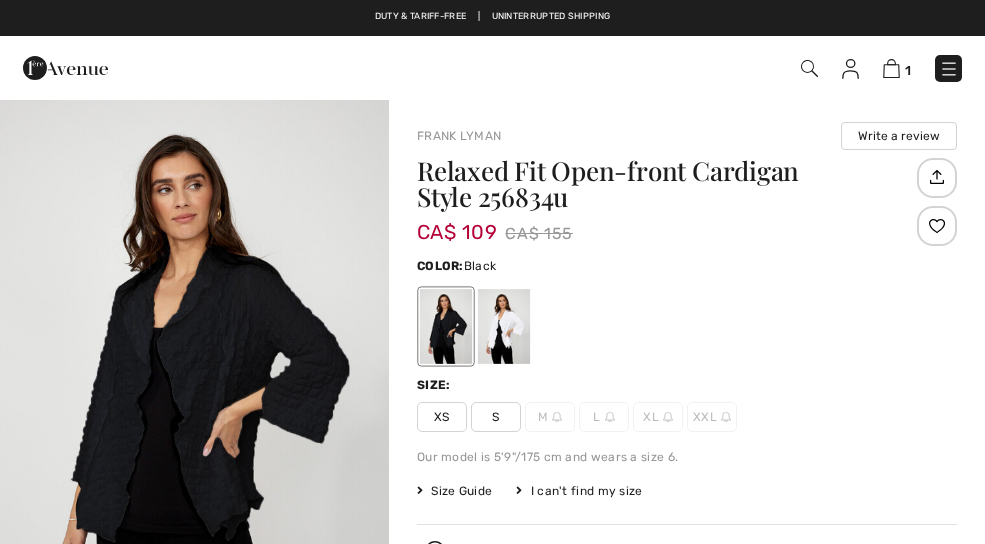scroll, scrollTop: 0, scrollLeft: 0, axis: both 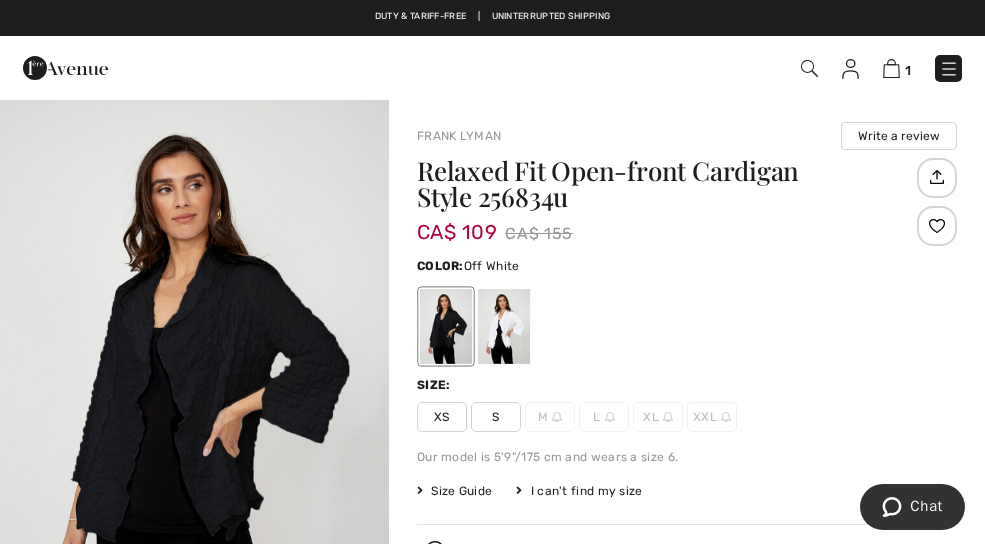 click at bounding box center [504, 326] 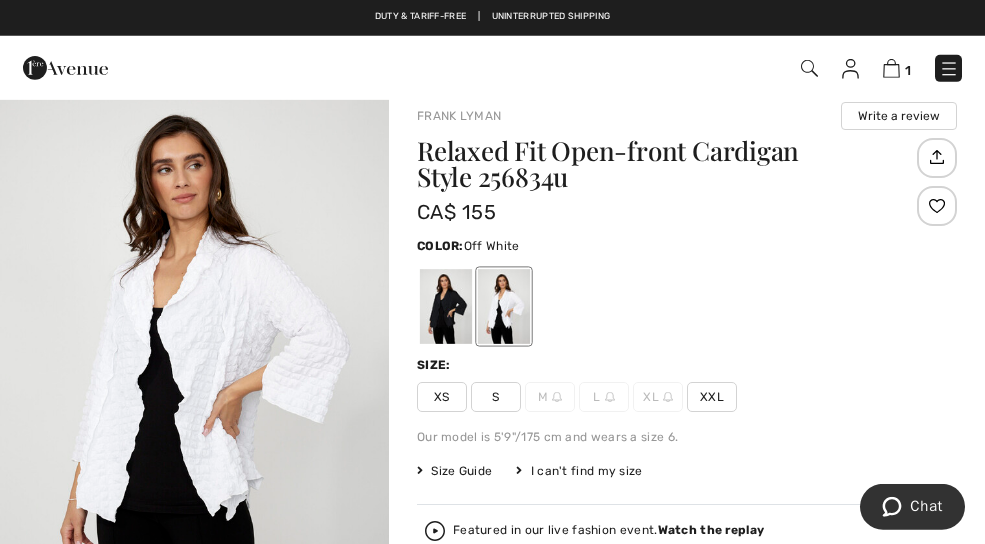 scroll, scrollTop: 0, scrollLeft: 0, axis: both 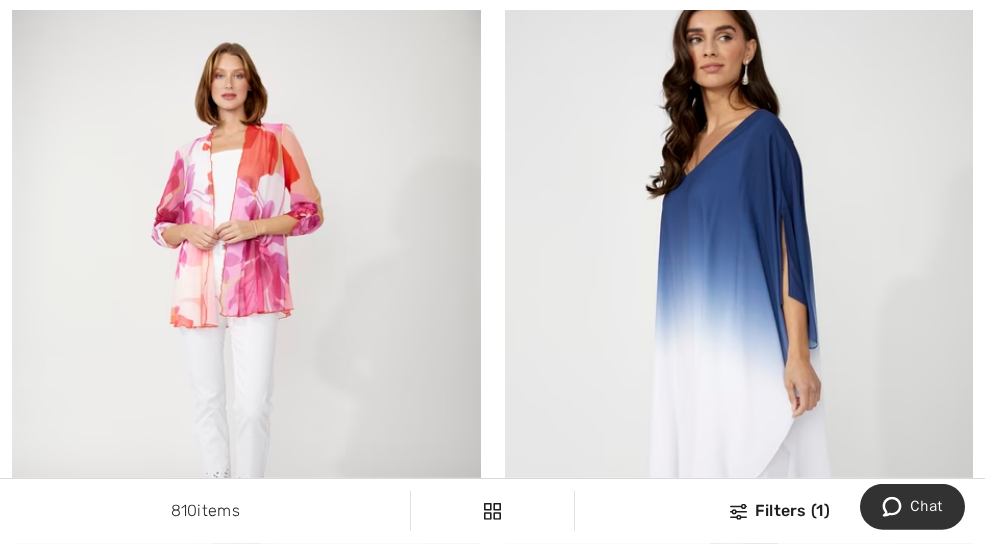 click at bounding box center (246, 307) 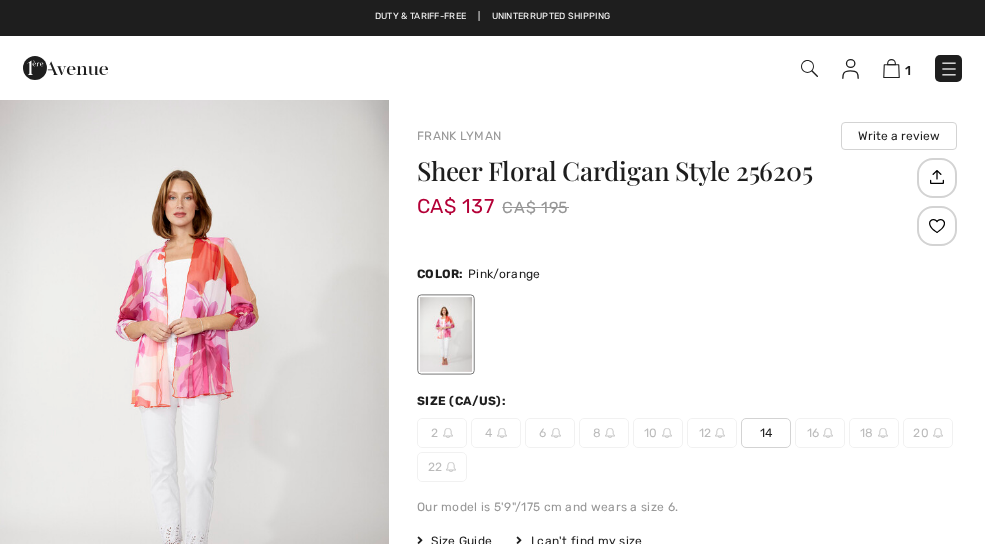 scroll, scrollTop: 0, scrollLeft: 0, axis: both 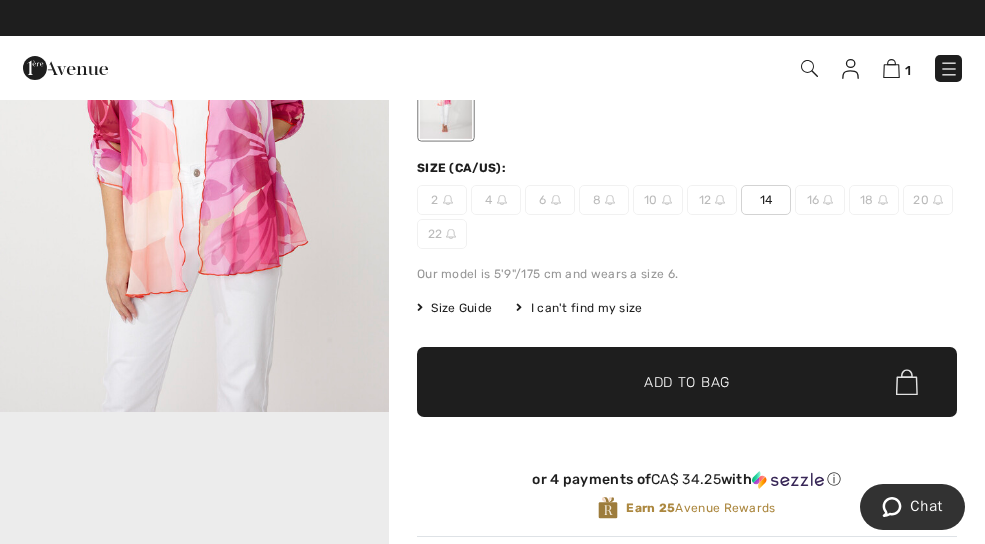 click on "Size Guide" at bounding box center [454, 308] 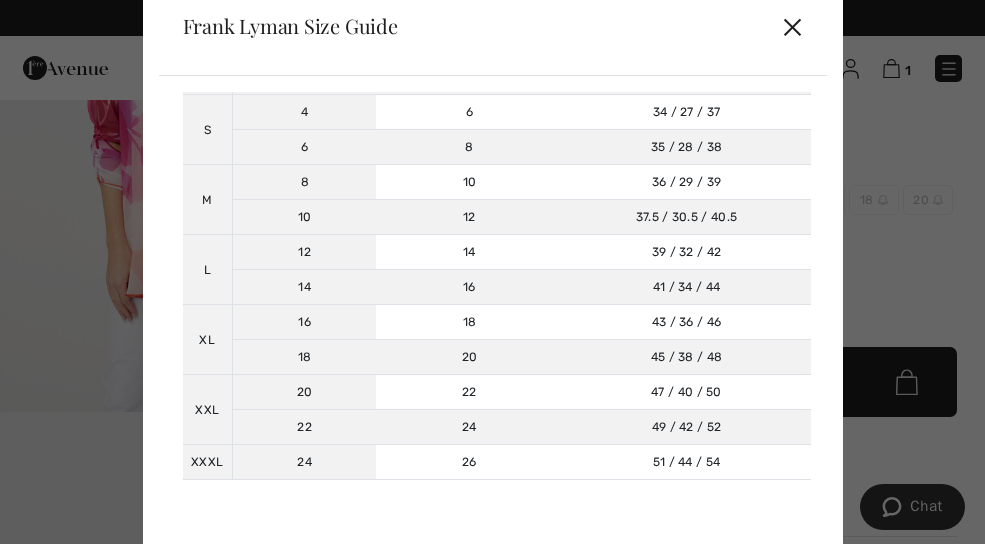 scroll, scrollTop: 225, scrollLeft: 0, axis: vertical 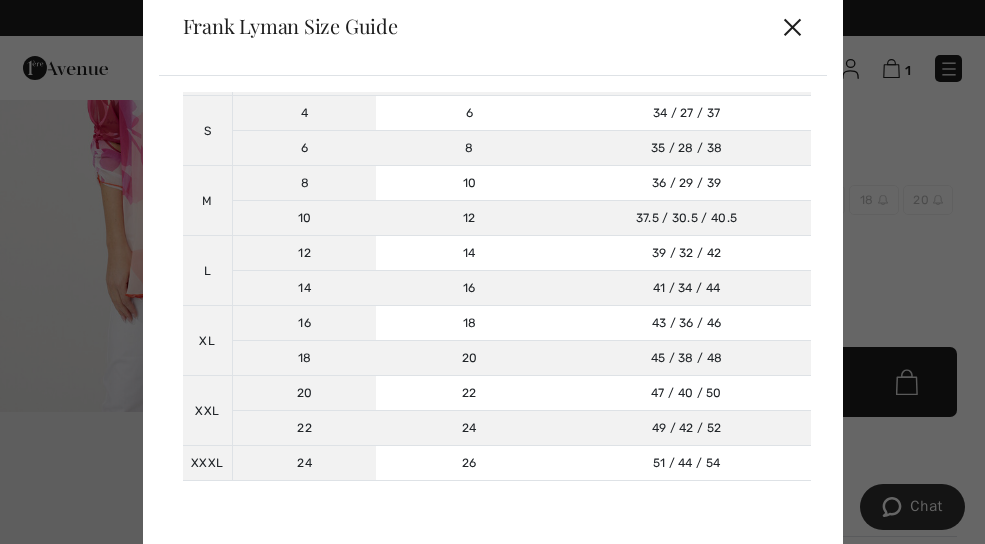 click on "✕" at bounding box center [792, 26] 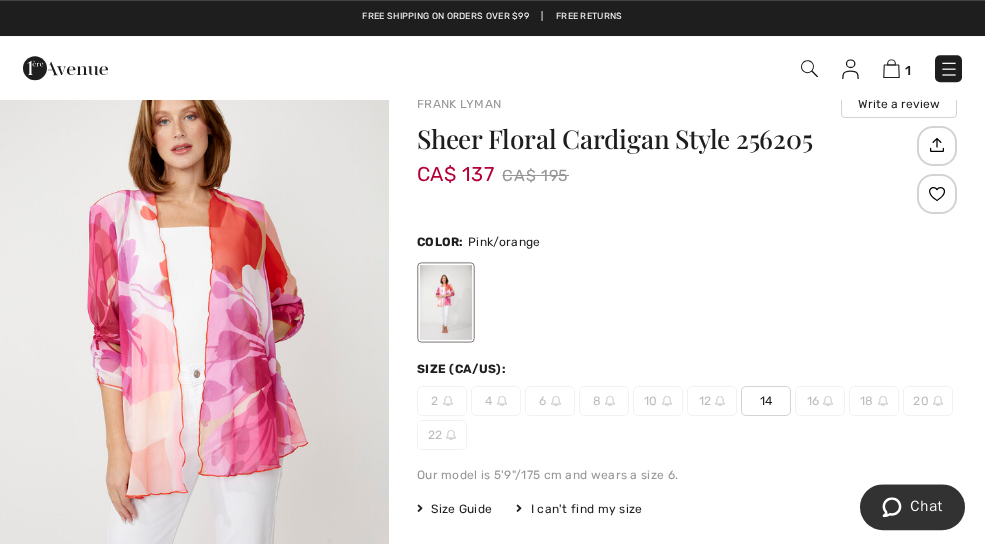 scroll, scrollTop: 32, scrollLeft: 0, axis: vertical 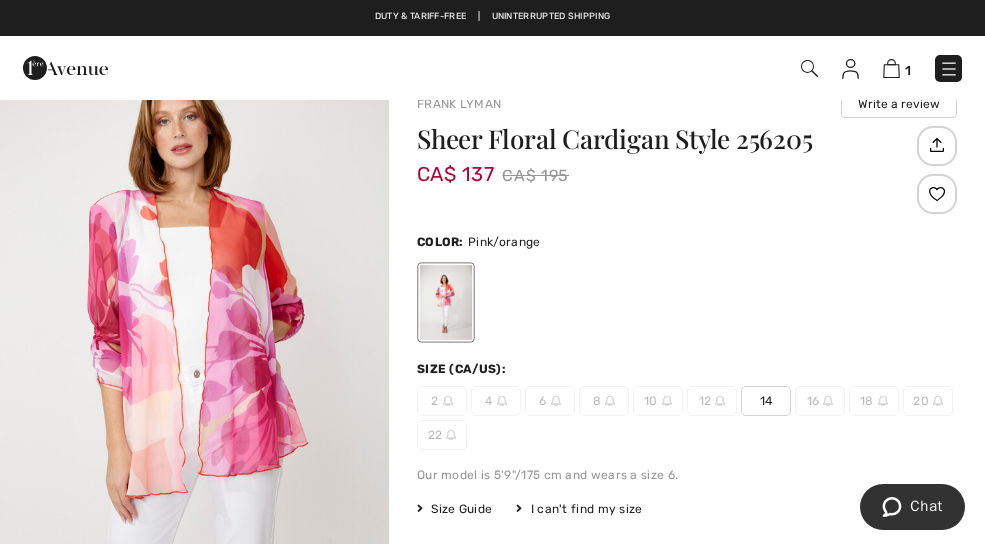 click on "14" at bounding box center (766, 401) 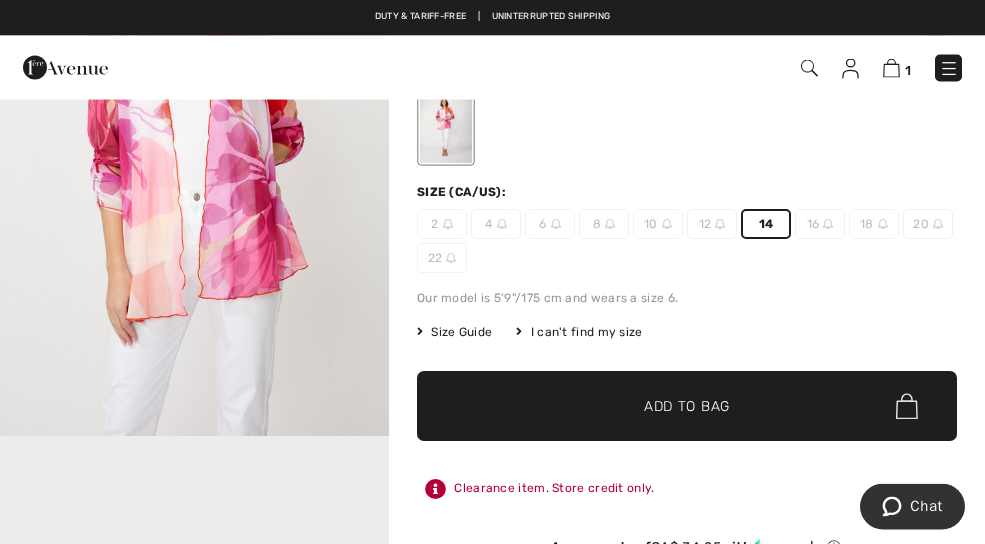 scroll, scrollTop: 219, scrollLeft: 0, axis: vertical 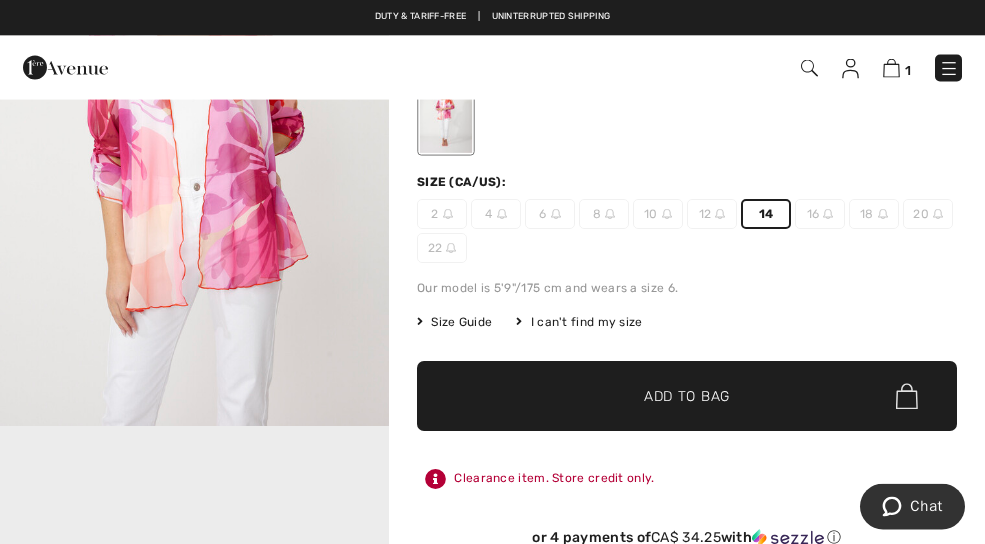 click on "✔ Added to Bag
Add to Bag" at bounding box center [687, 396] 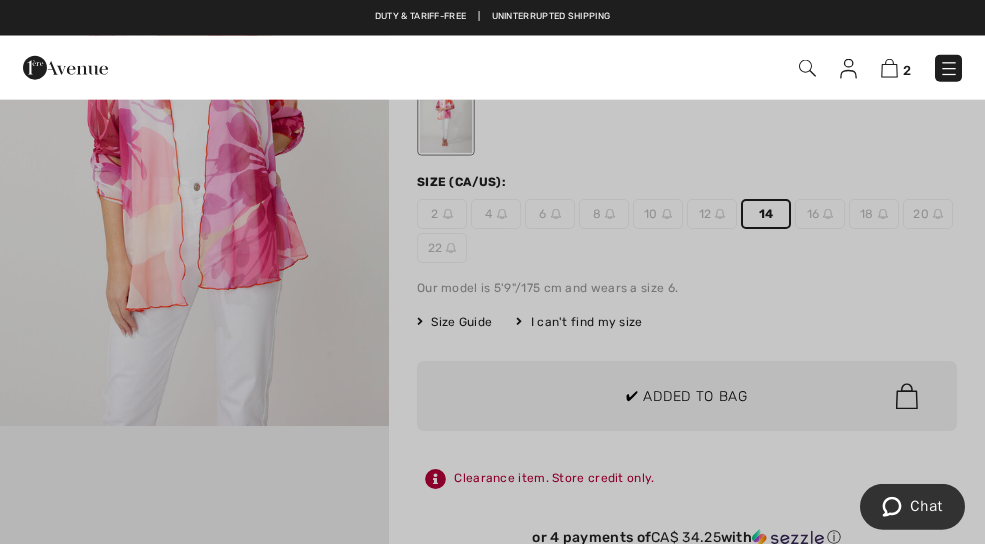 click at bounding box center (492, 272) 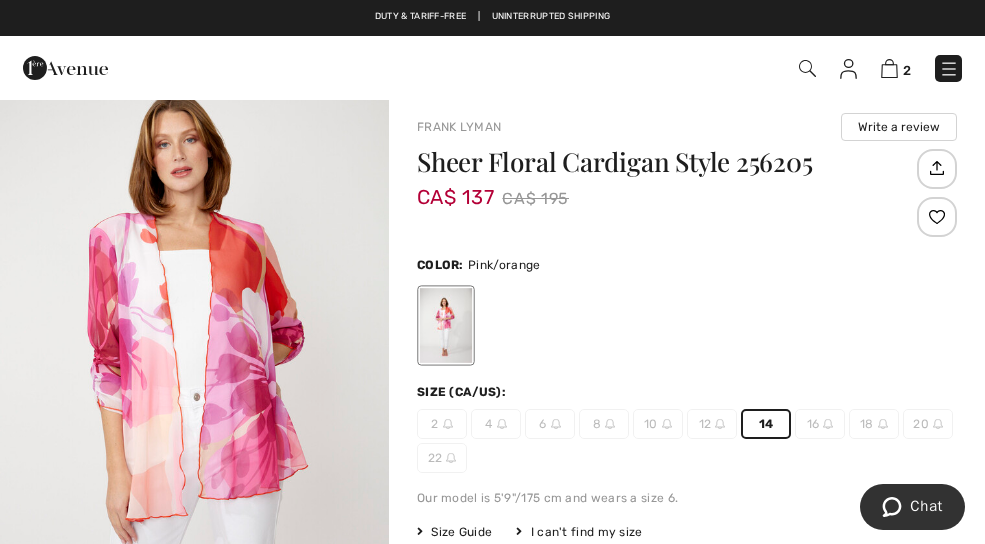 scroll, scrollTop: 0, scrollLeft: 0, axis: both 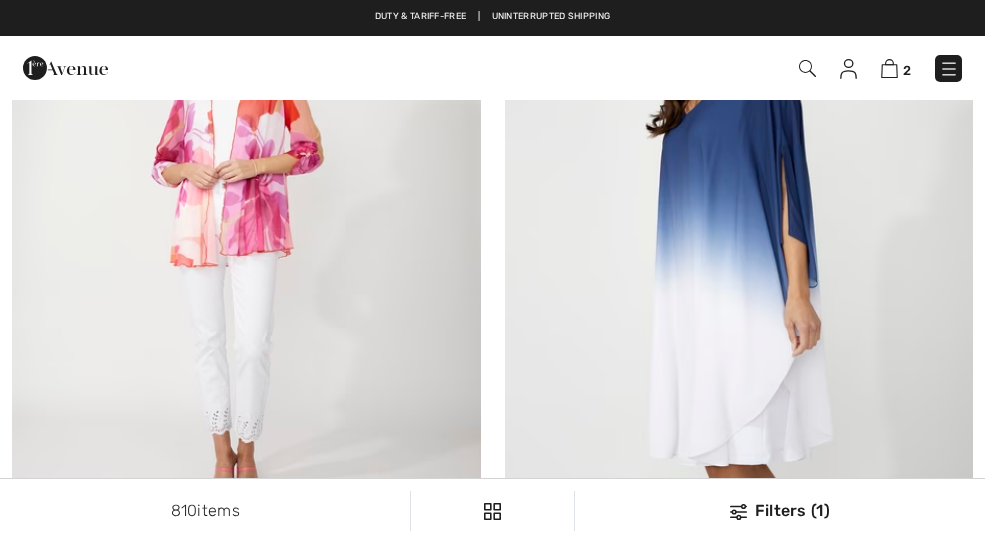 checkbox on "true" 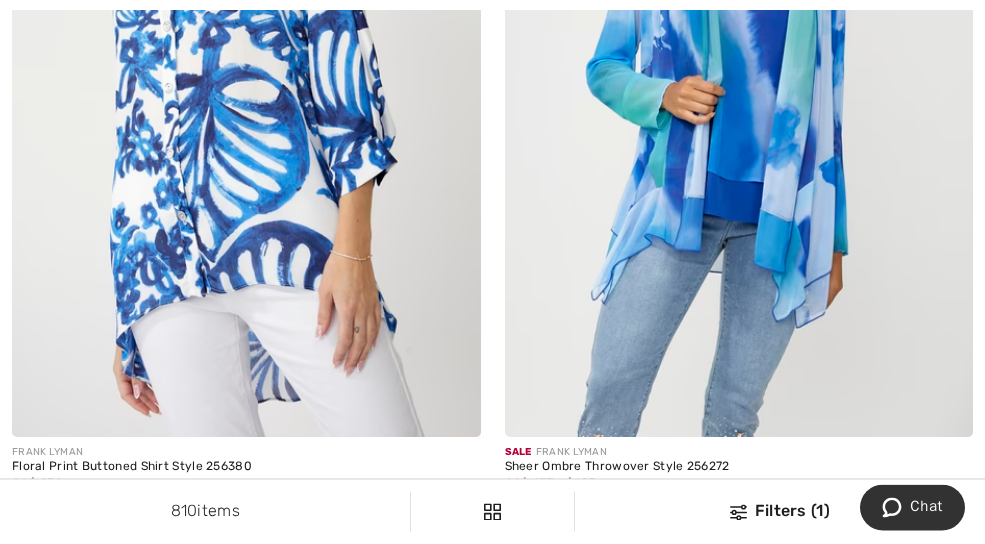 scroll, scrollTop: 14833, scrollLeft: 0, axis: vertical 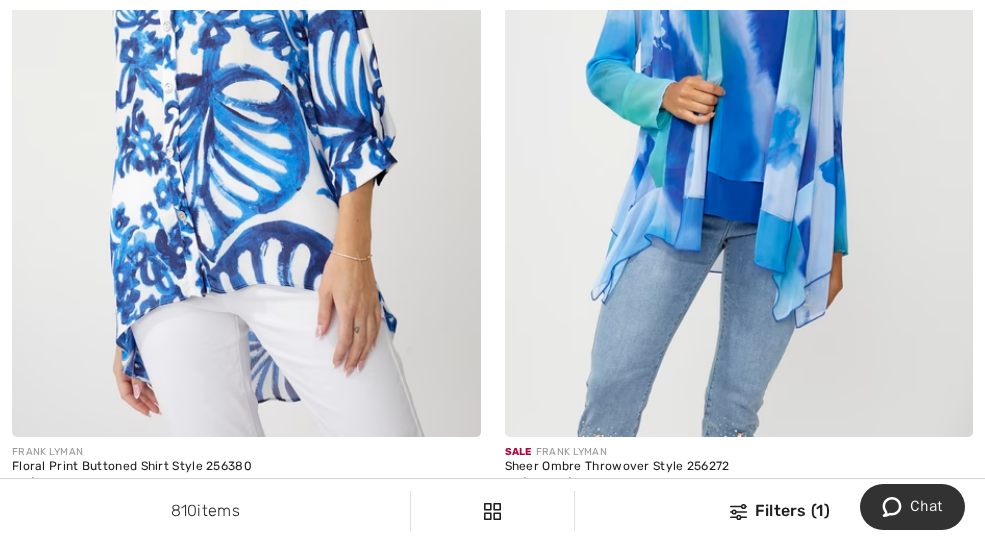 click at bounding box center [739, 85] 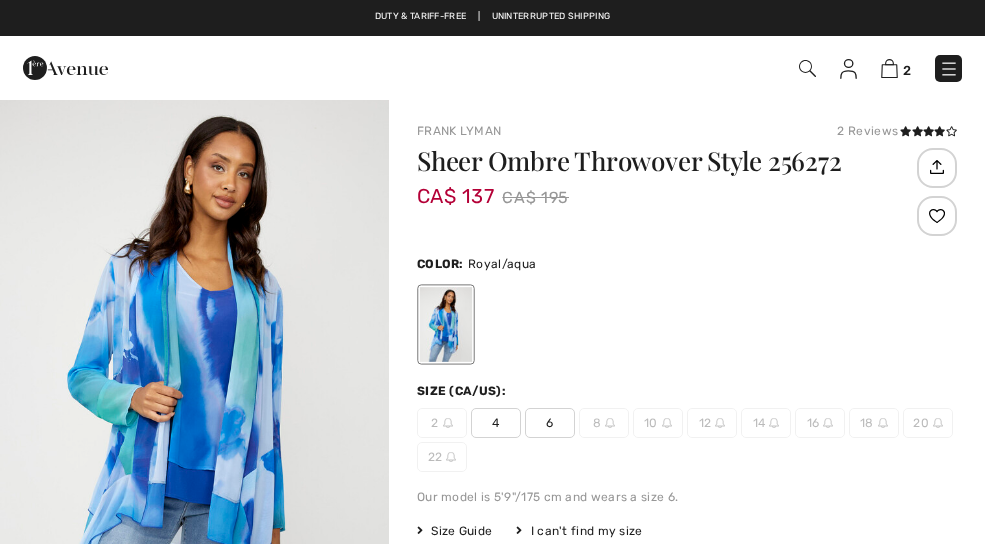 scroll, scrollTop: 0, scrollLeft: 0, axis: both 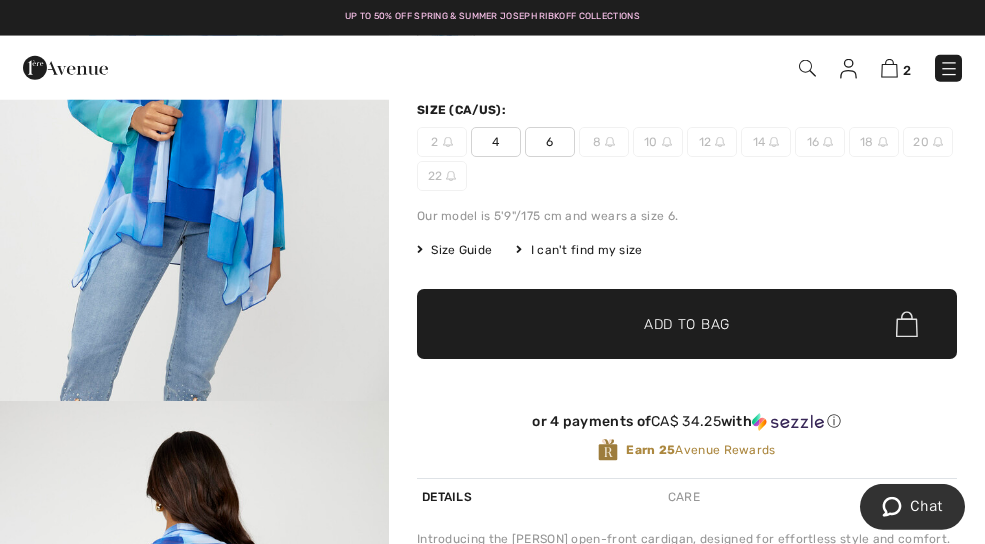click on "Sheer Ombre Throwover  Style 256272
CA$ 137 CA$ 195
Color:
Royal/aqua
Size (CA/US):
2 4 6 8 10 12 14 16 18 20 22
Our model is 5'9"/175 cm and wears a size 6.
Size Guide
I can't find my size
Select Size
CAN 2 - Sold Out
CAN 4
CAN 6
CAN 8 - Sold Out
CAN 10 - Sold Out
CAN 12 - Sold Out
CAN 14 - Sold Out
CAN 16 - Sold Out
CAN 18 - Sold Out
CAN 20 - Sold Out
CAN 22 - Sold Out
✔ Added to Bag
Add to Bag
Clearance item. Store credit only." at bounding box center (687, 172) 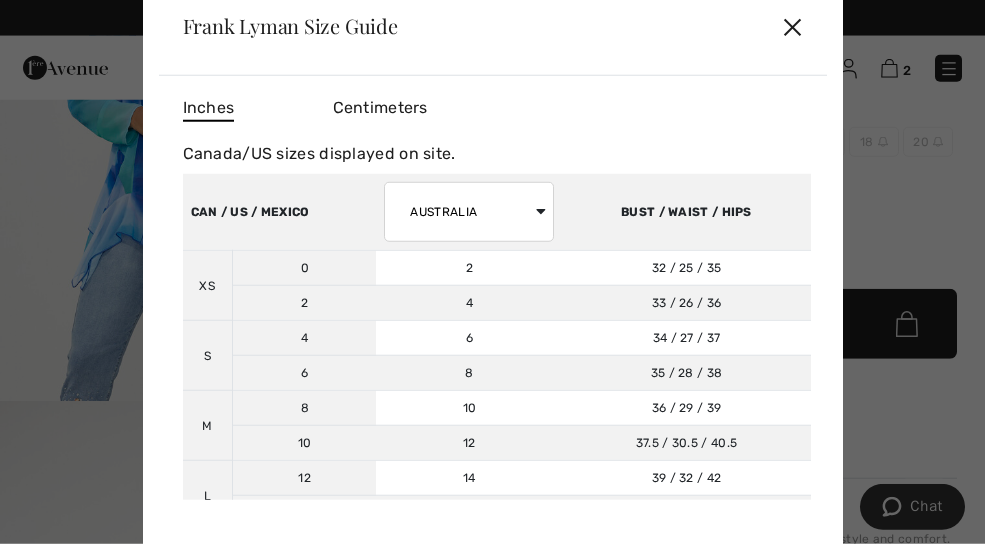 click on "[COUNTRY]
[COUNTRY]
[COUNTRY]
[COUNTRY]
[COUNTRY]
[COUNTRY]
[COUNTRY]" at bounding box center (469, 212) 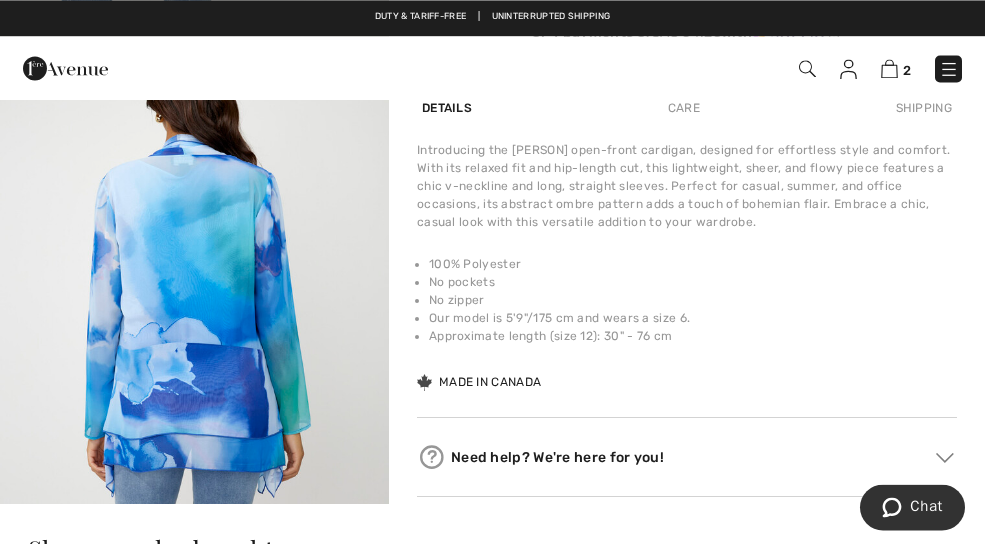 scroll, scrollTop: 670, scrollLeft: 0, axis: vertical 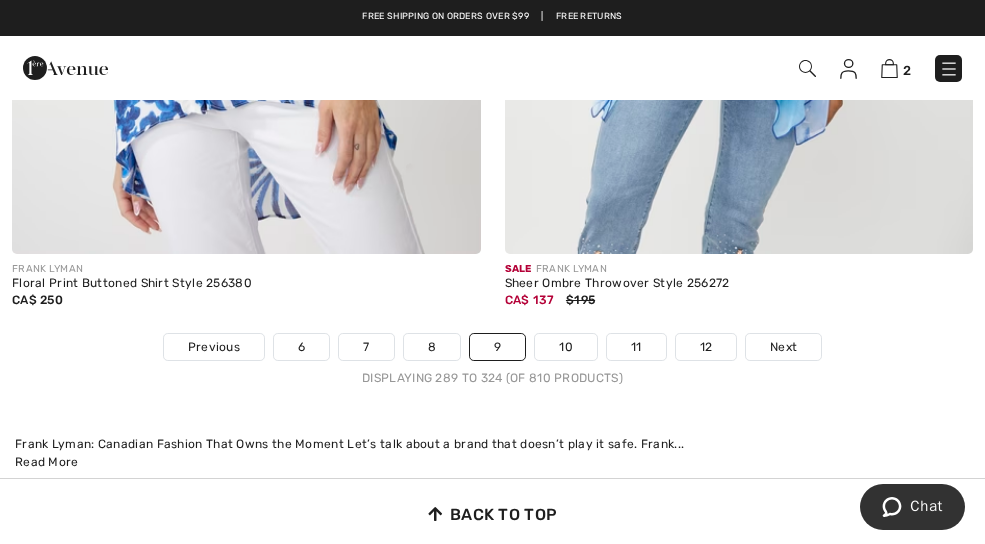 click on "10" at bounding box center (566, 347) 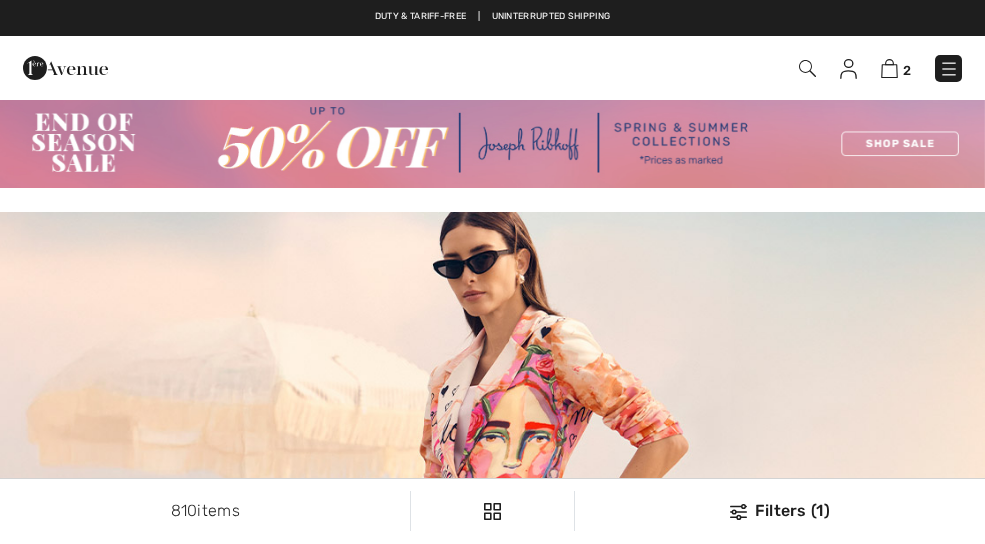 scroll, scrollTop: 0, scrollLeft: 0, axis: both 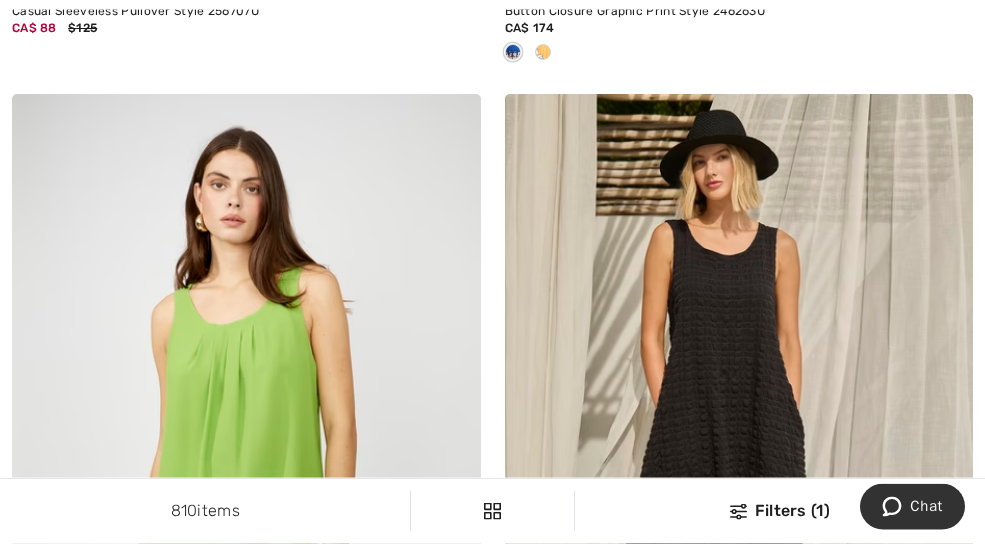 click at bounding box center (739, 445) 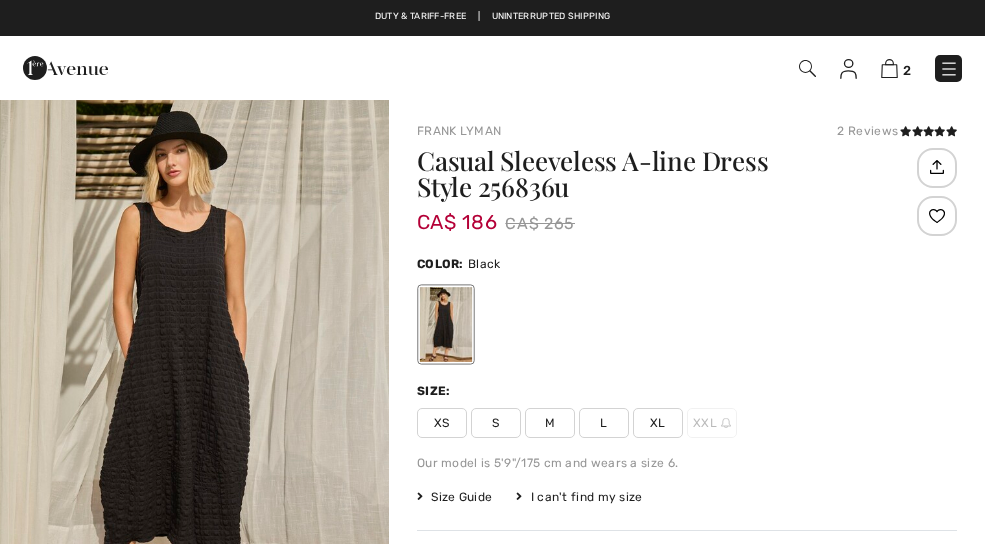 scroll, scrollTop: 0, scrollLeft: 0, axis: both 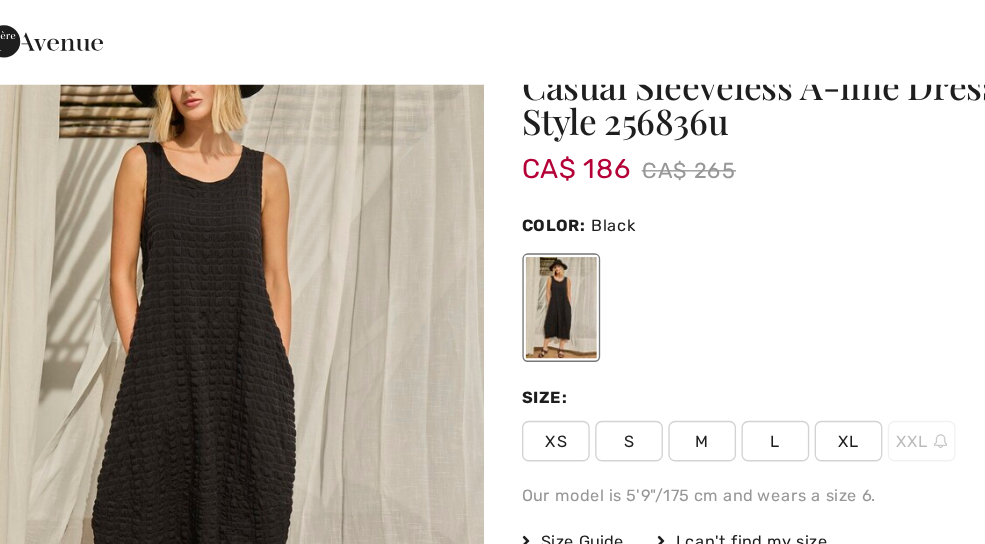click on "Size Guide" at bounding box center [454, 437] 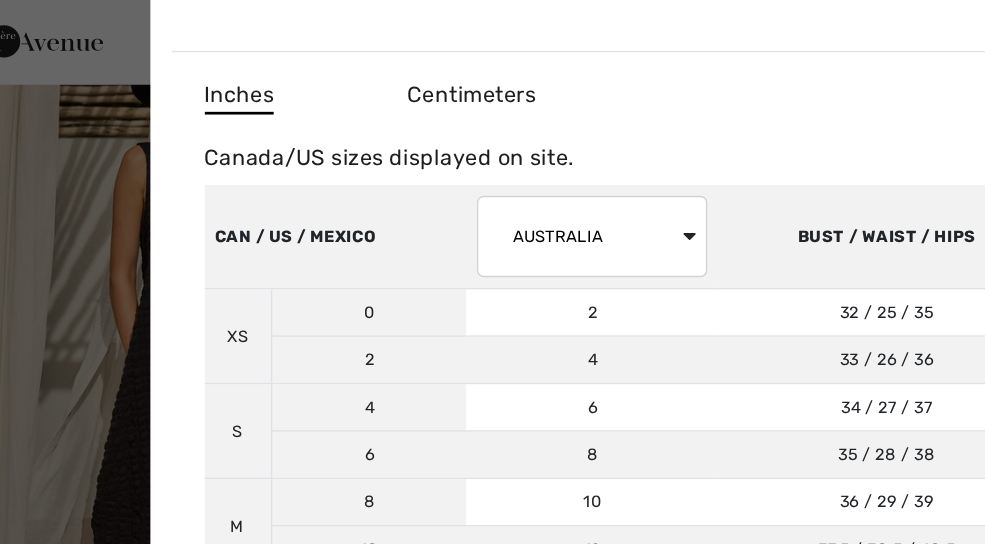 scroll, scrollTop: 0, scrollLeft: 0, axis: both 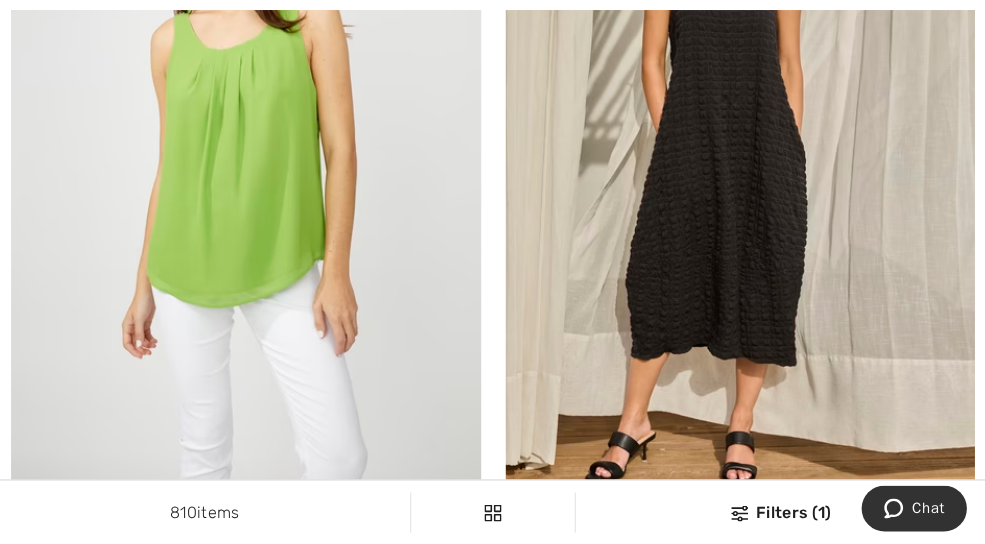click at bounding box center (246, 170) 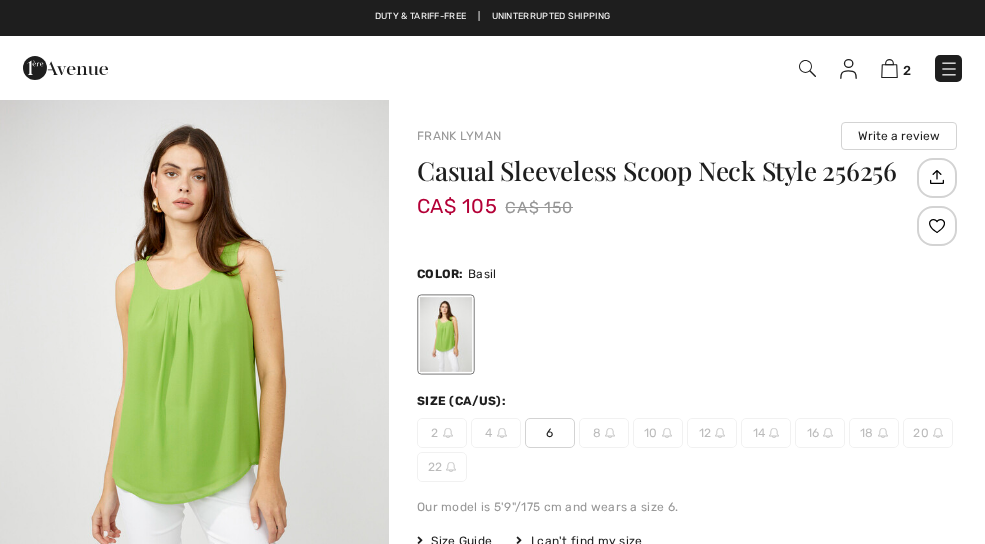 scroll, scrollTop: 0, scrollLeft: 0, axis: both 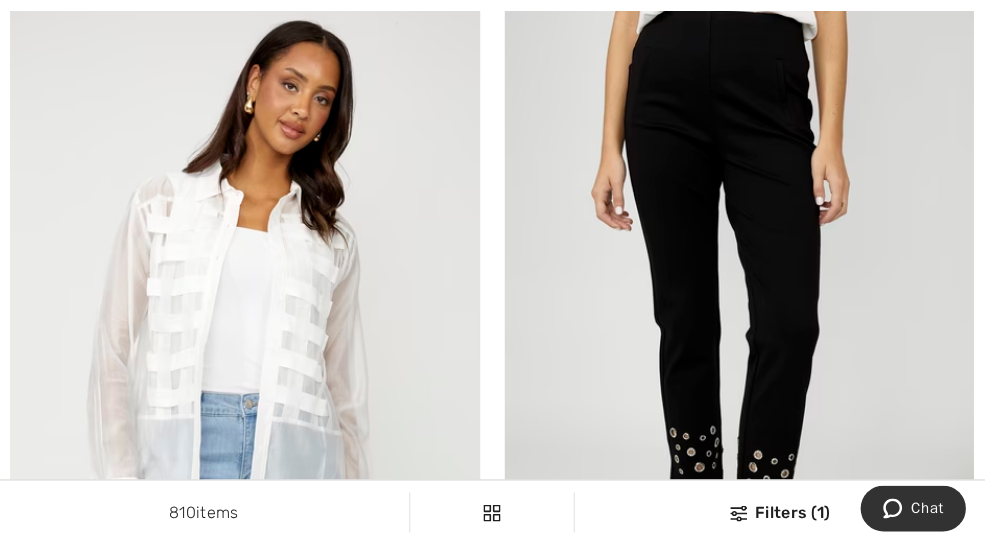 click at bounding box center (739, 338) 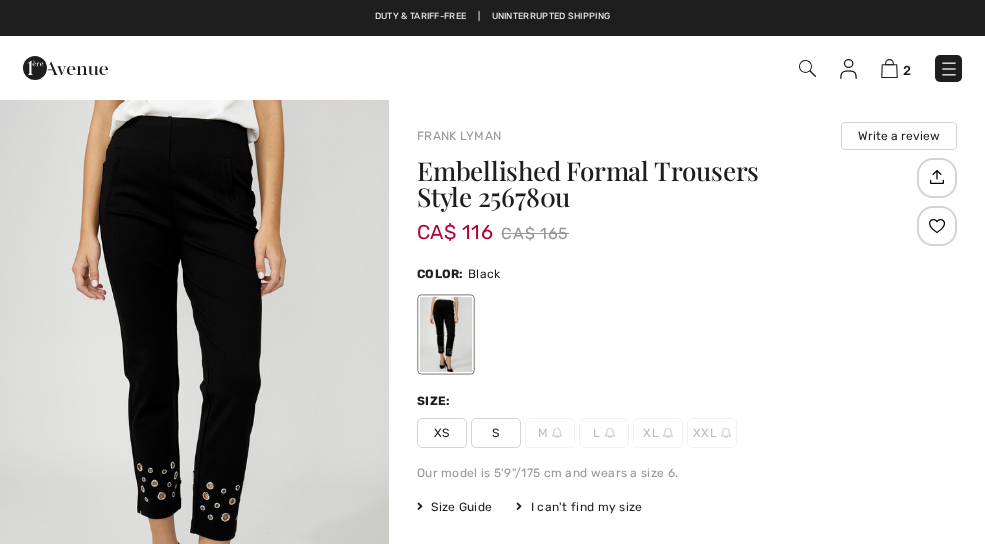 scroll, scrollTop: 0, scrollLeft: 0, axis: both 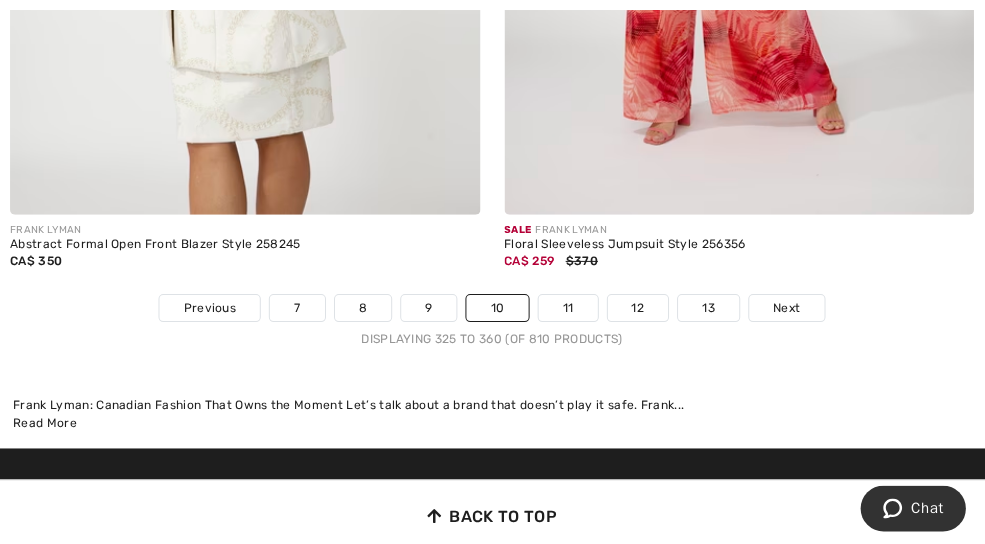 click on "Next" at bounding box center [786, 307] 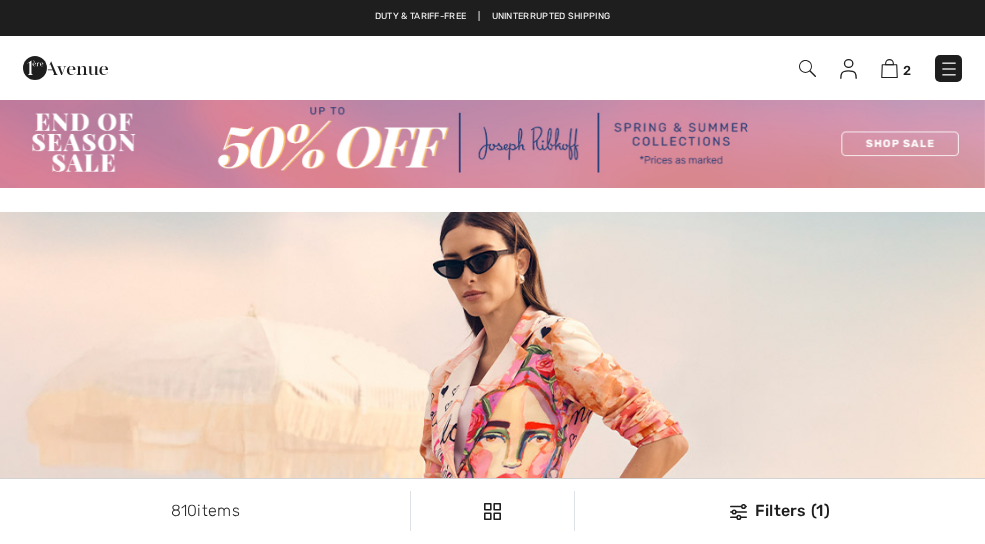 scroll, scrollTop: 0, scrollLeft: 0, axis: both 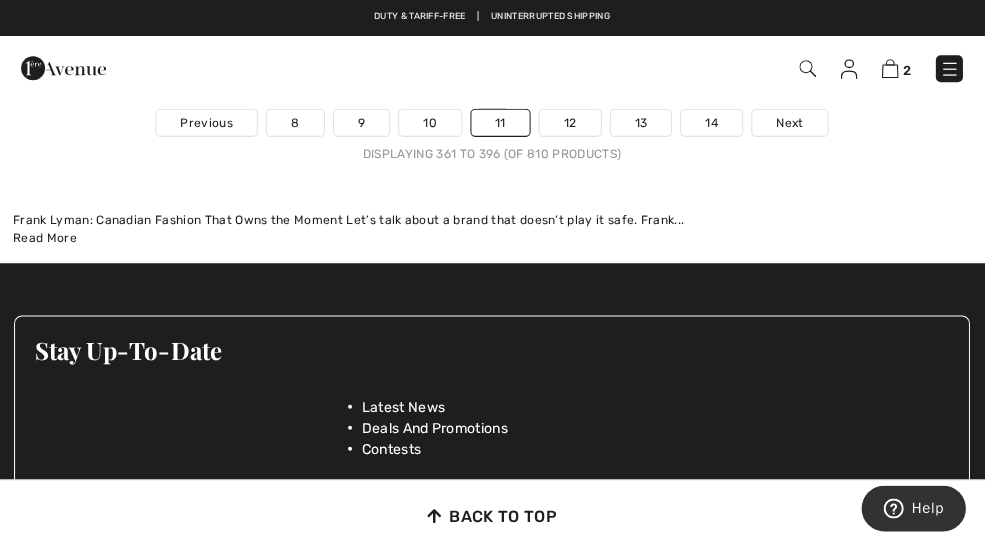 click on "2
Checkout" at bounding box center [492, 68] 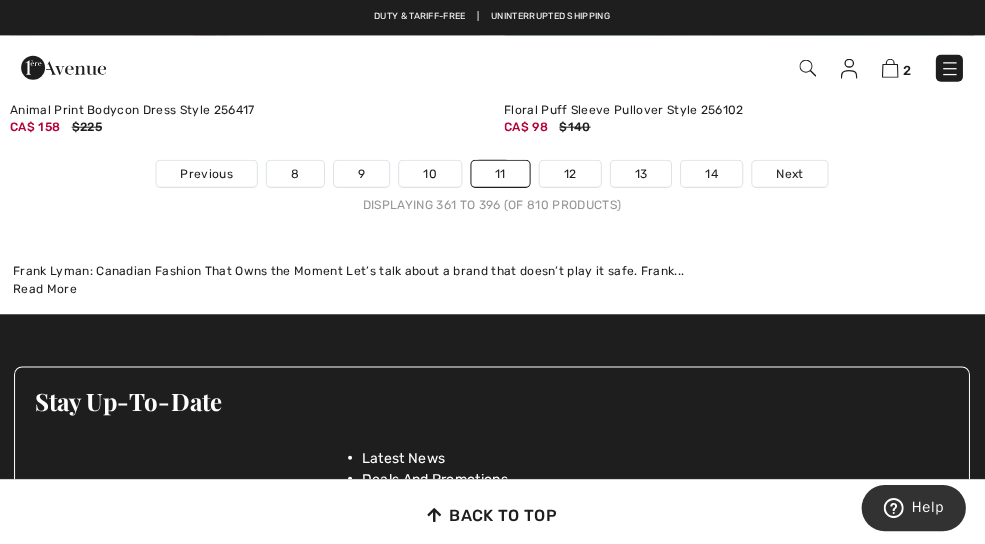 scroll, scrollTop: 15157, scrollLeft: 0, axis: vertical 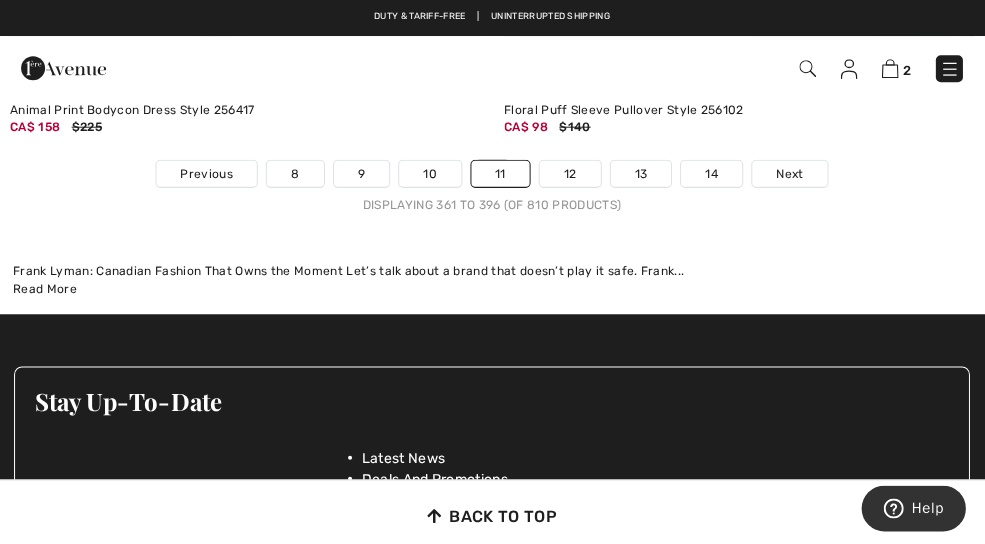 click on "12" at bounding box center [570, 173] 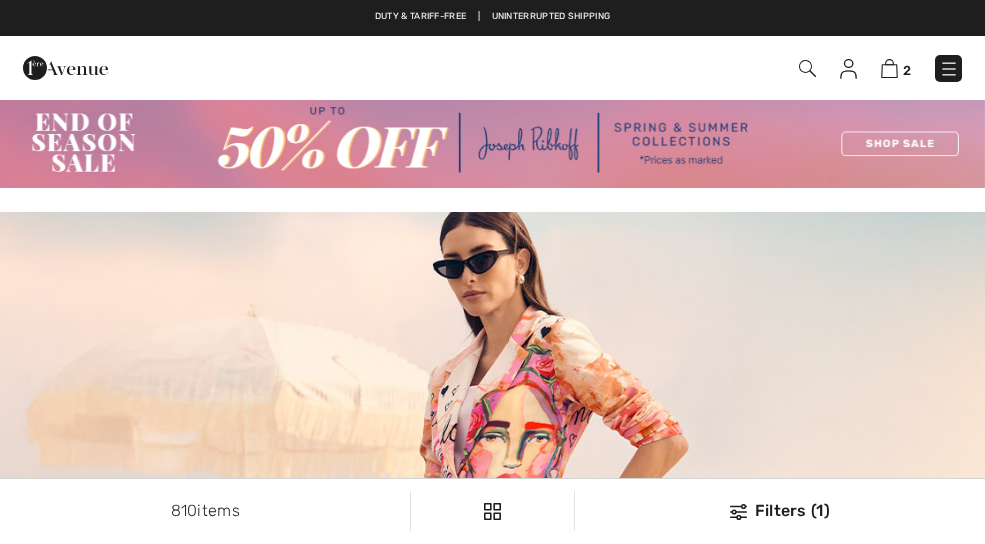 checkbox on "true" 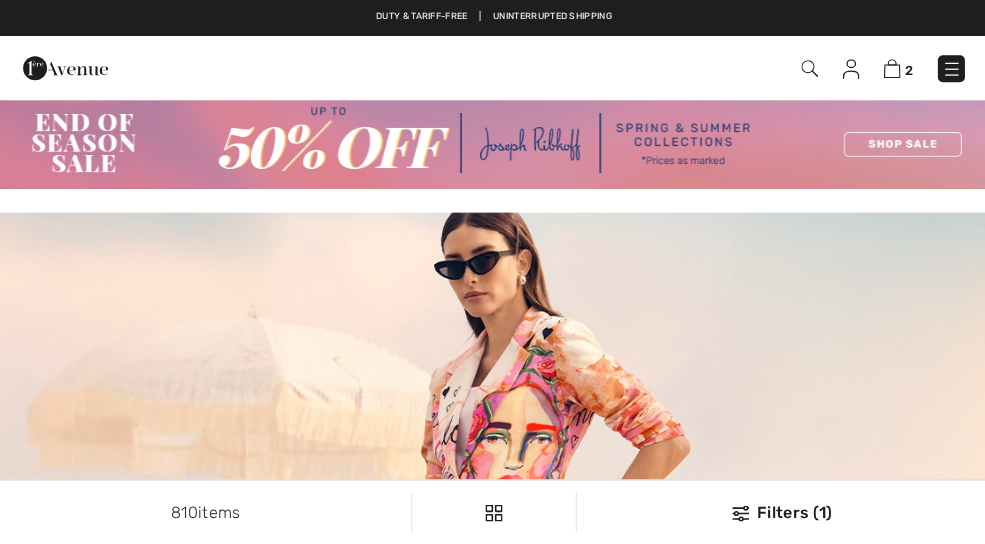 scroll, scrollTop: 0, scrollLeft: 0, axis: both 